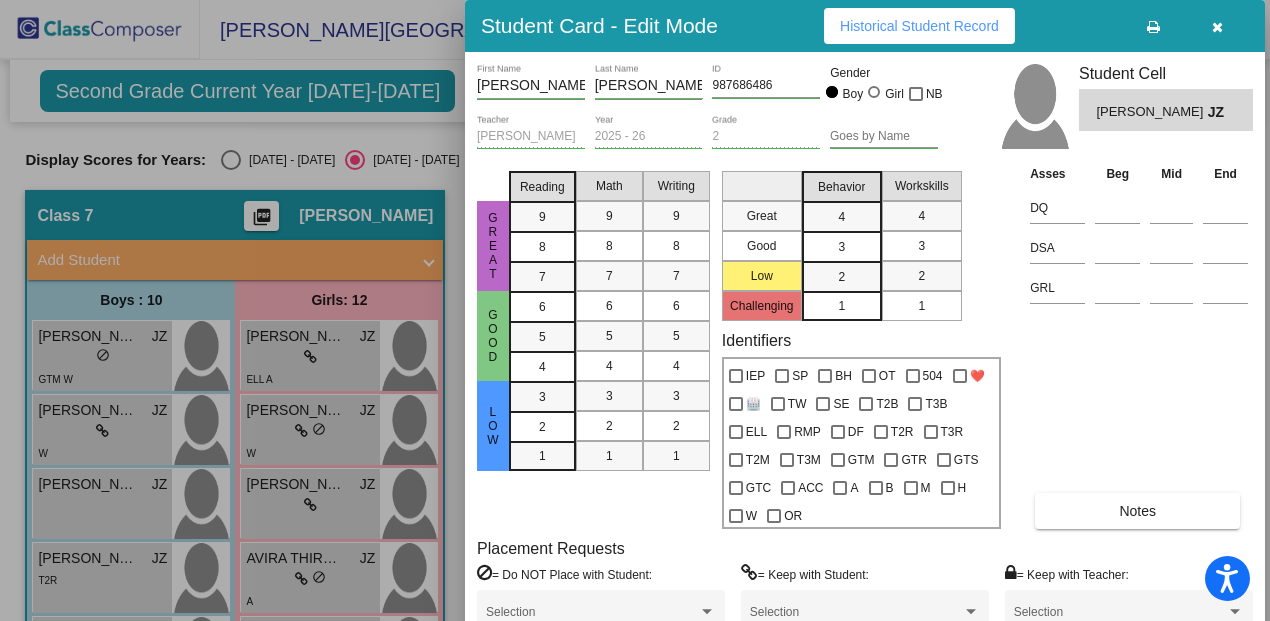 scroll, scrollTop: 0, scrollLeft: 0, axis: both 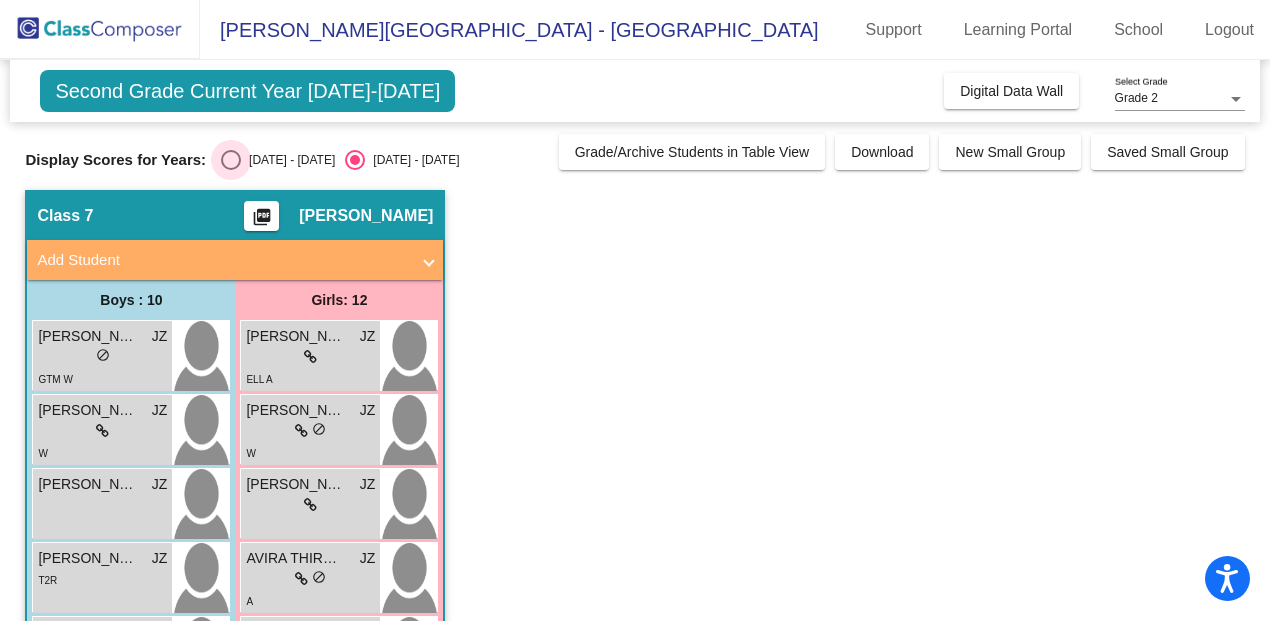 click at bounding box center (231, 160) 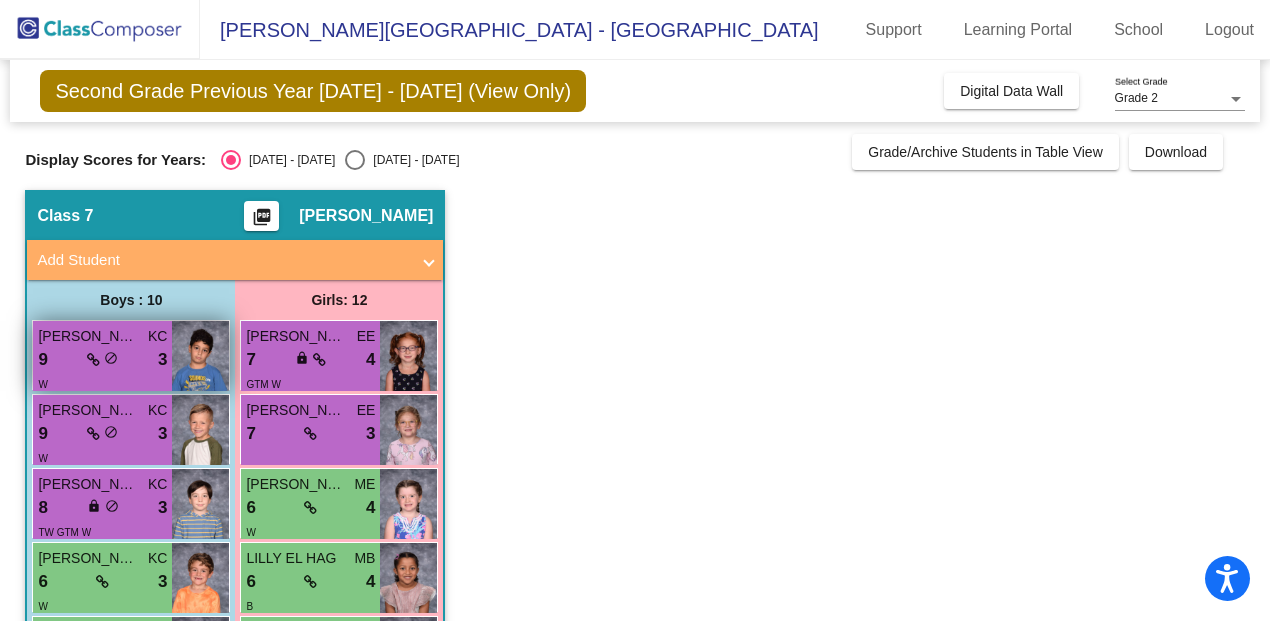 click on "[PERSON_NAME]" at bounding box center (88, 336) 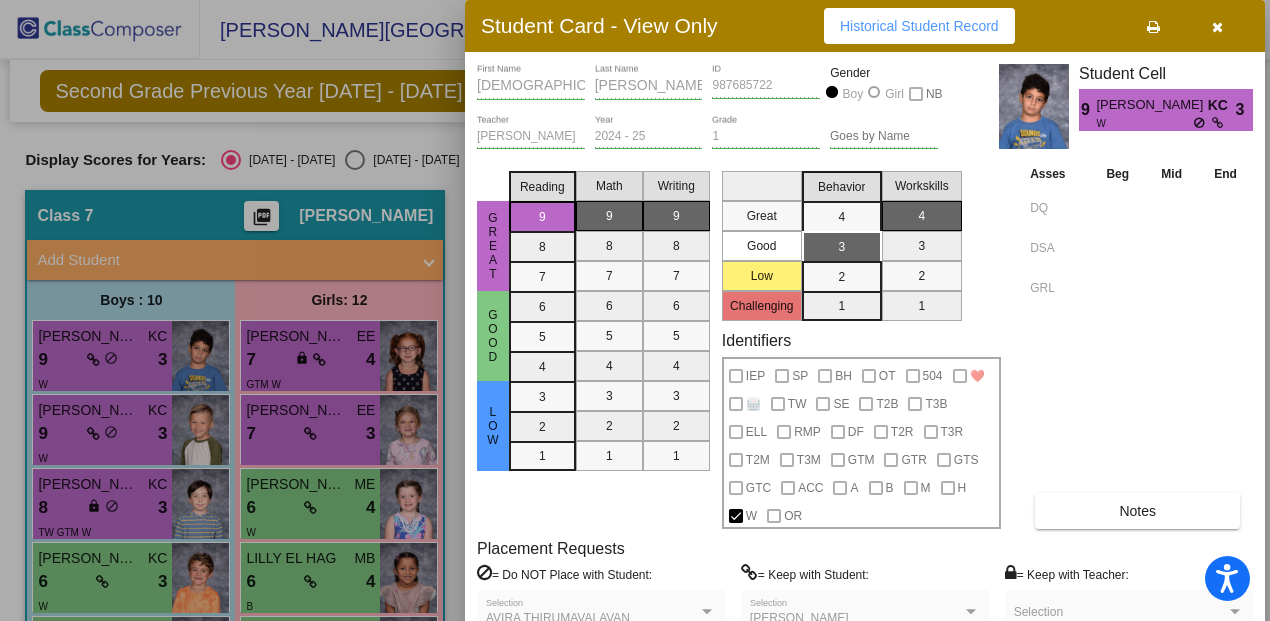 click at bounding box center (635, 310) 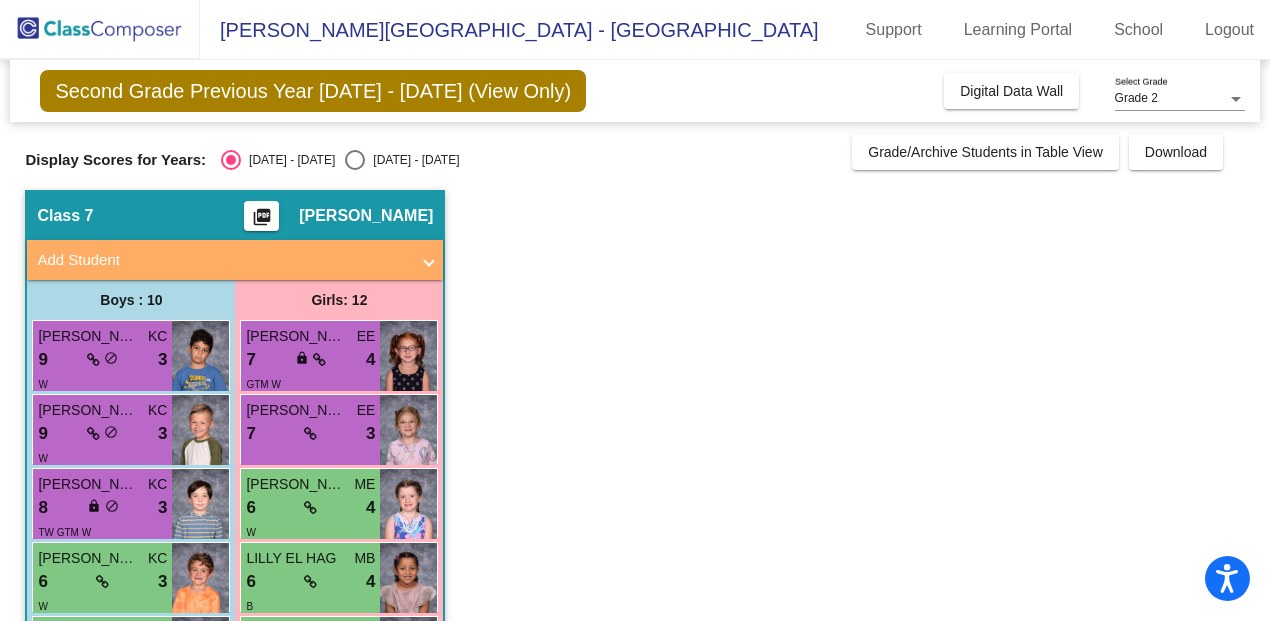 click on "[PERSON_NAME]" at bounding box center (88, 410) 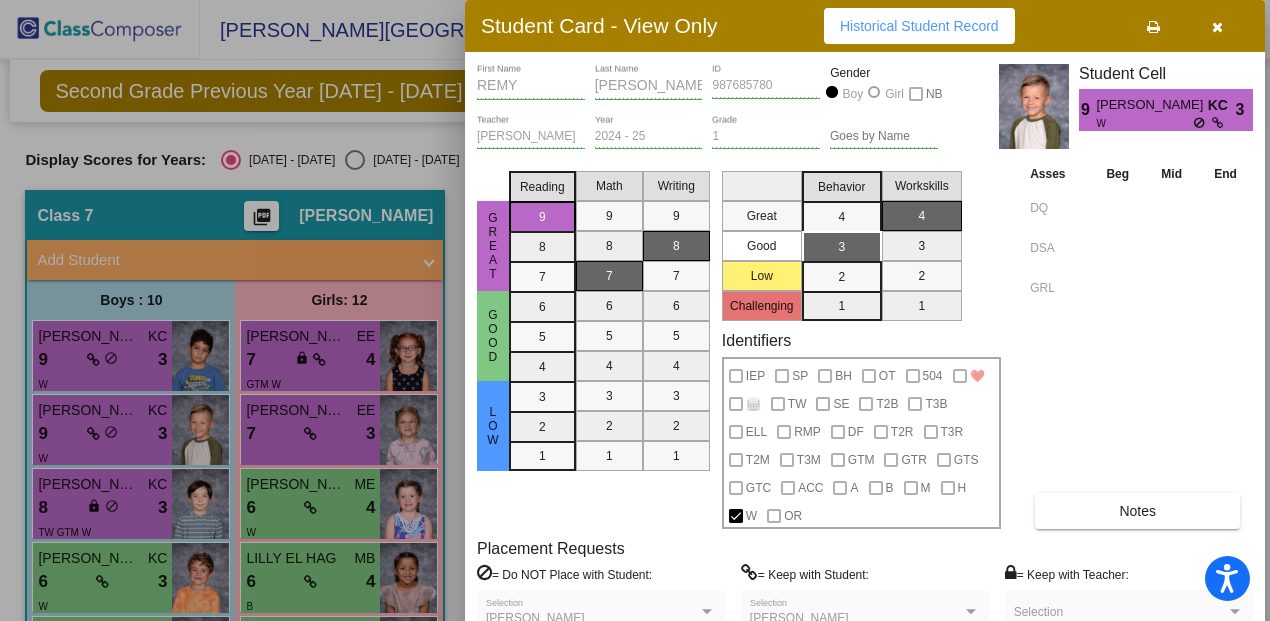 click at bounding box center [635, 310] 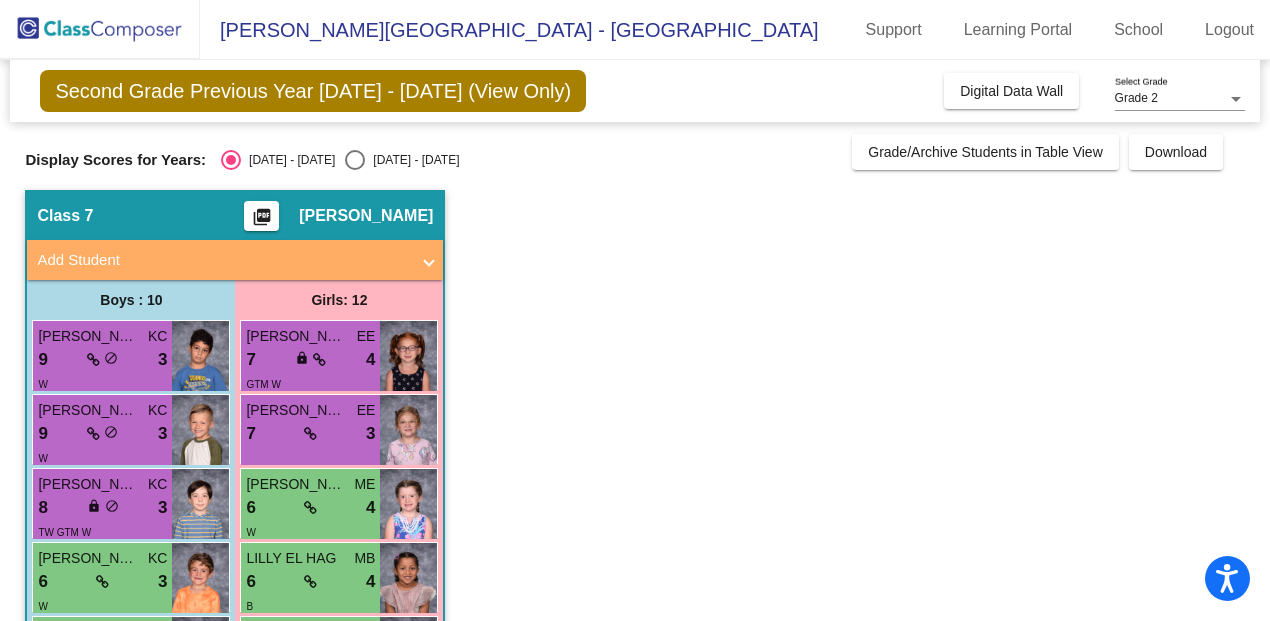 click on "[PERSON_NAME] [PERSON_NAME]" at bounding box center (88, 484) 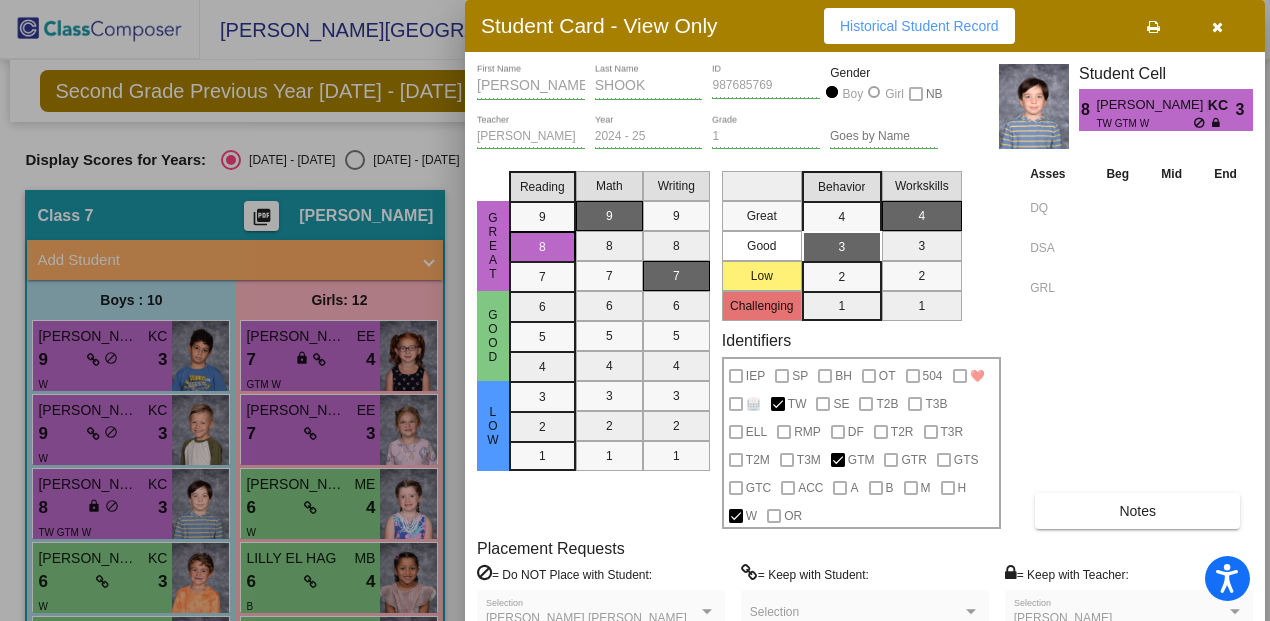 click at bounding box center (635, 310) 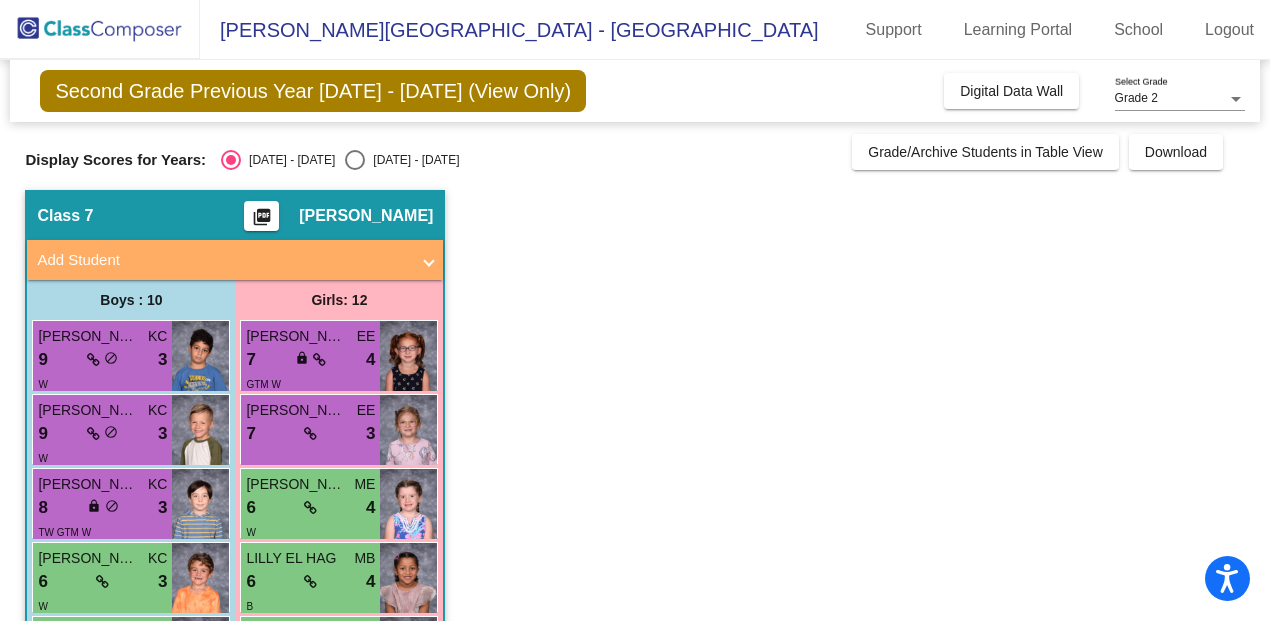 click on "[PERSON_NAME]" at bounding box center (88, 558) 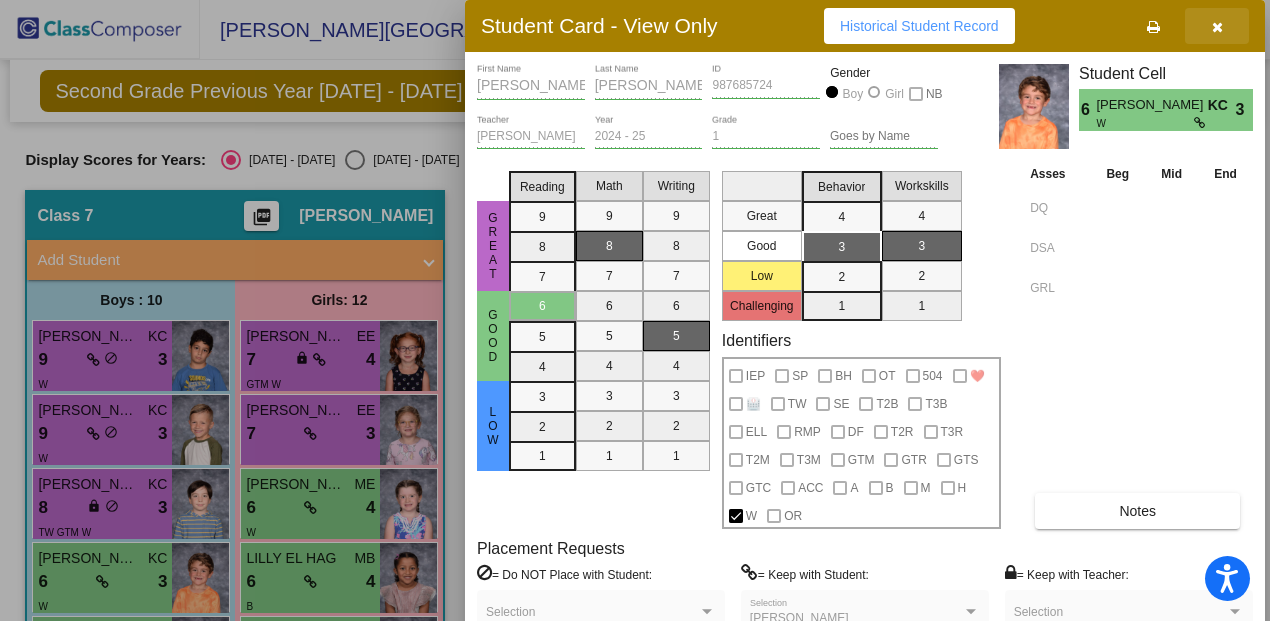 click at bounding box center [1217, 27] 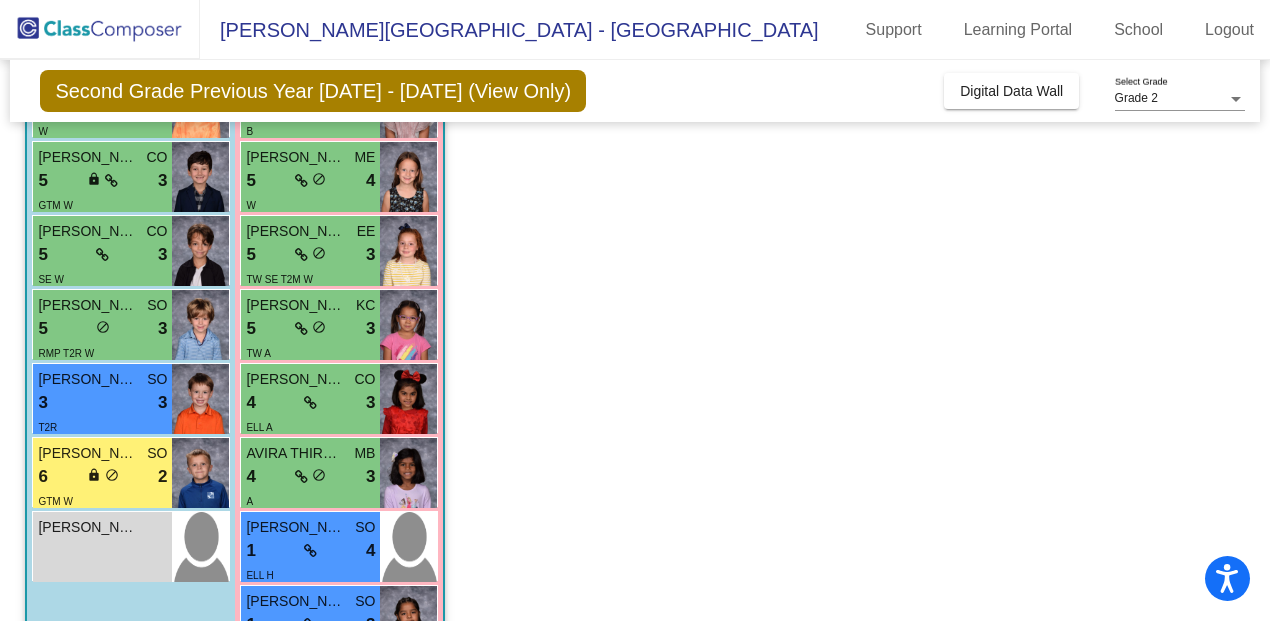 scroll, scrollTop: 481, scrollLeft: 0, axis: vertical 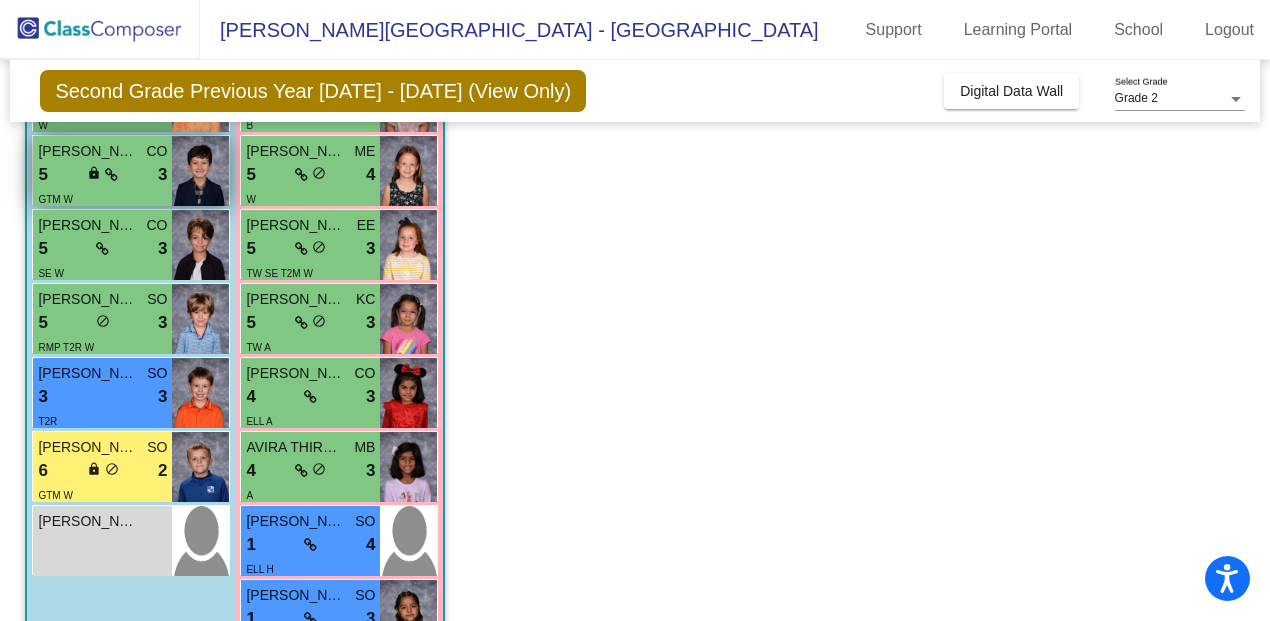click on "[PERSON_NAME]" at bounding box center (88, 151) 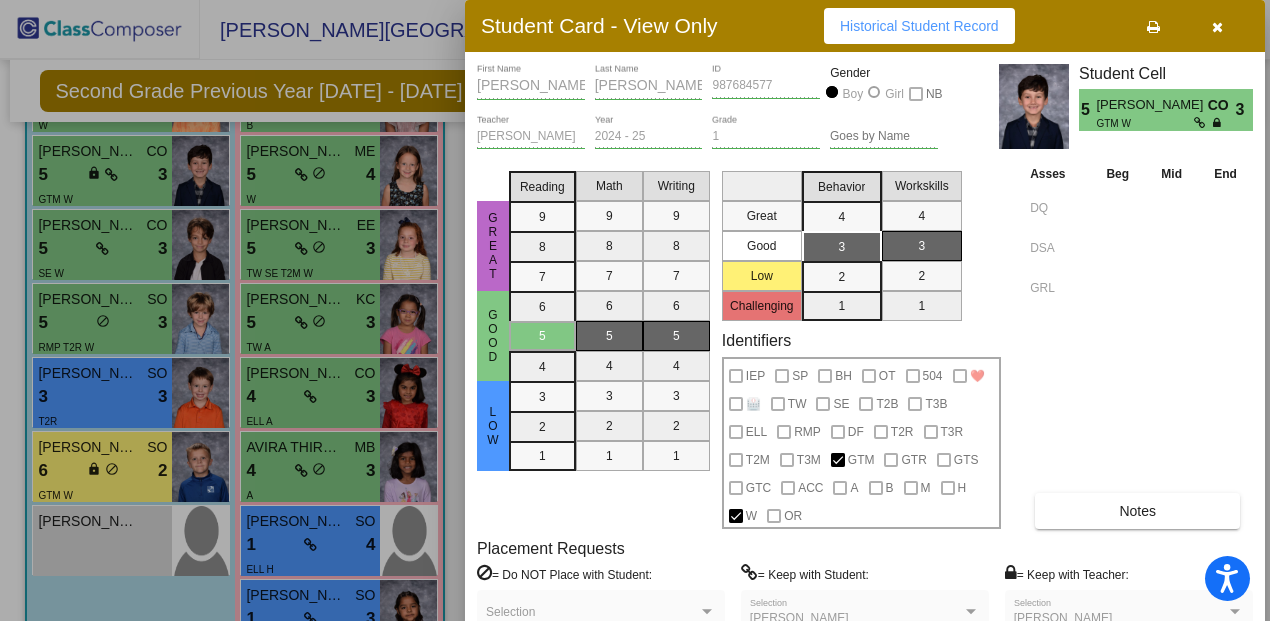 click at bounding box center [635, 310] 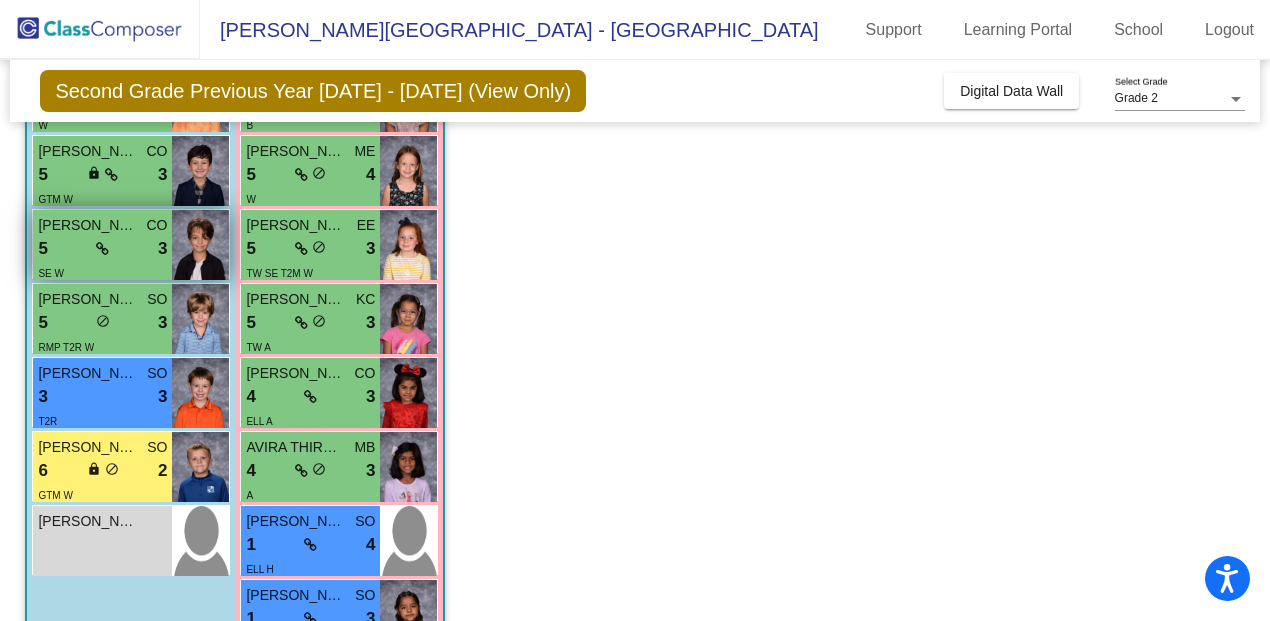click on "[PERSON_NAME]" at bounding box center [88, 225] 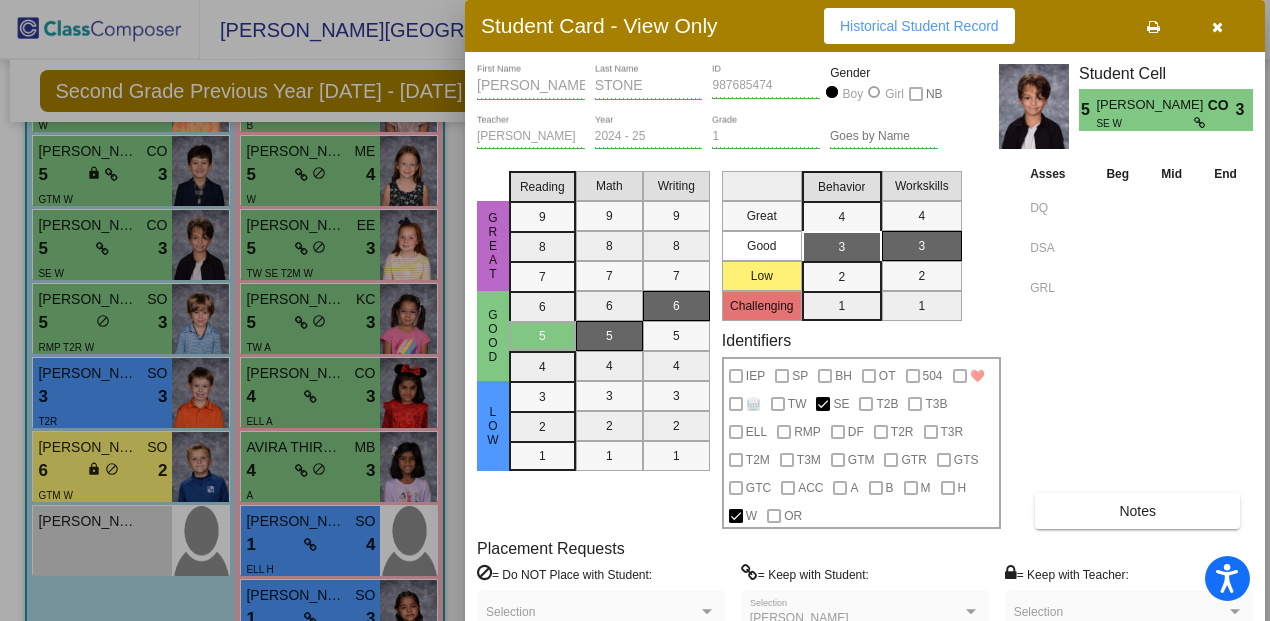 click at bounding box center [635, 310] 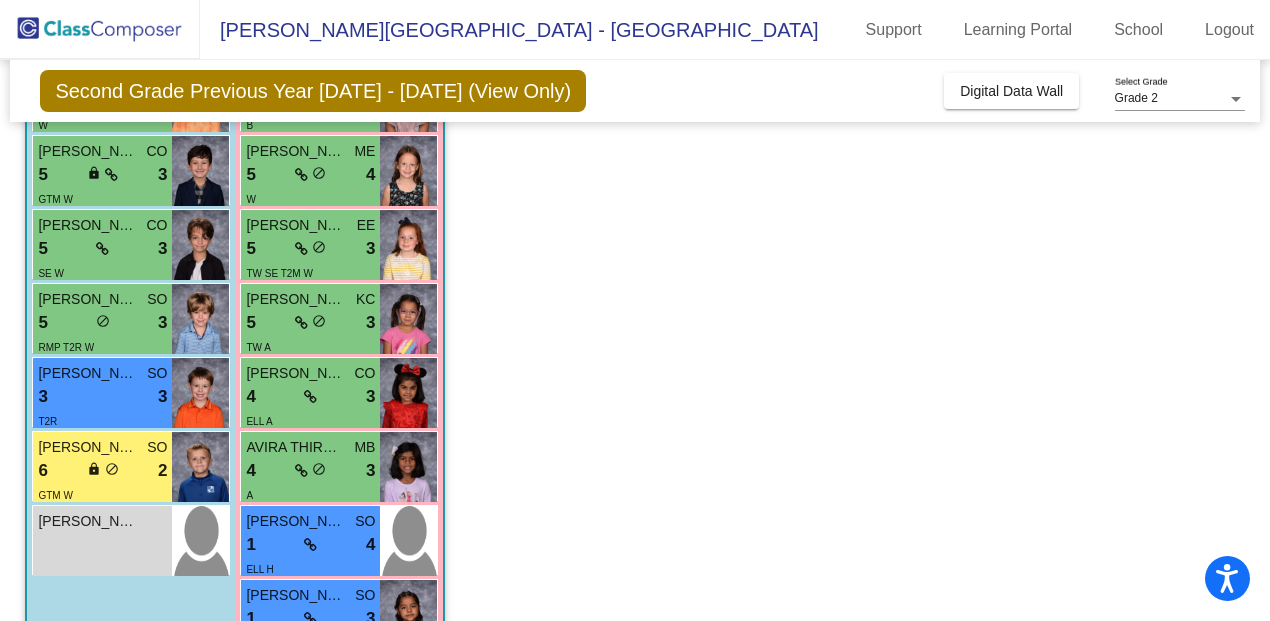 click on "[PERSON_NAME]" at bounding box center (88, 299) 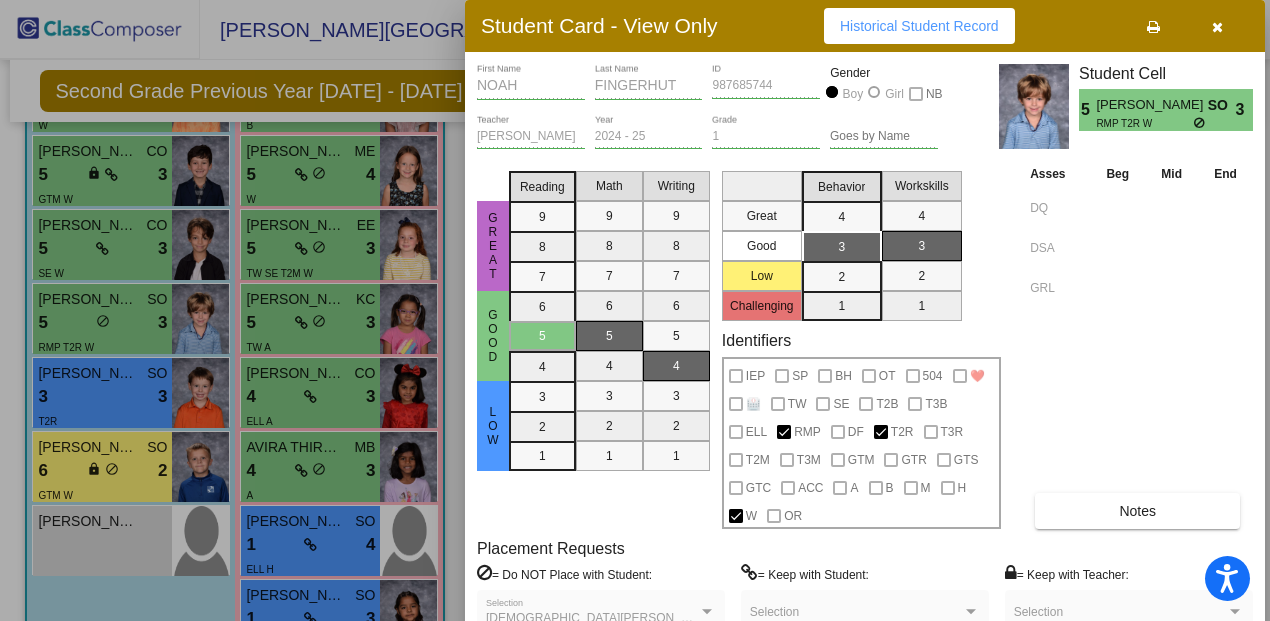 click at bounding box center (635, 310) 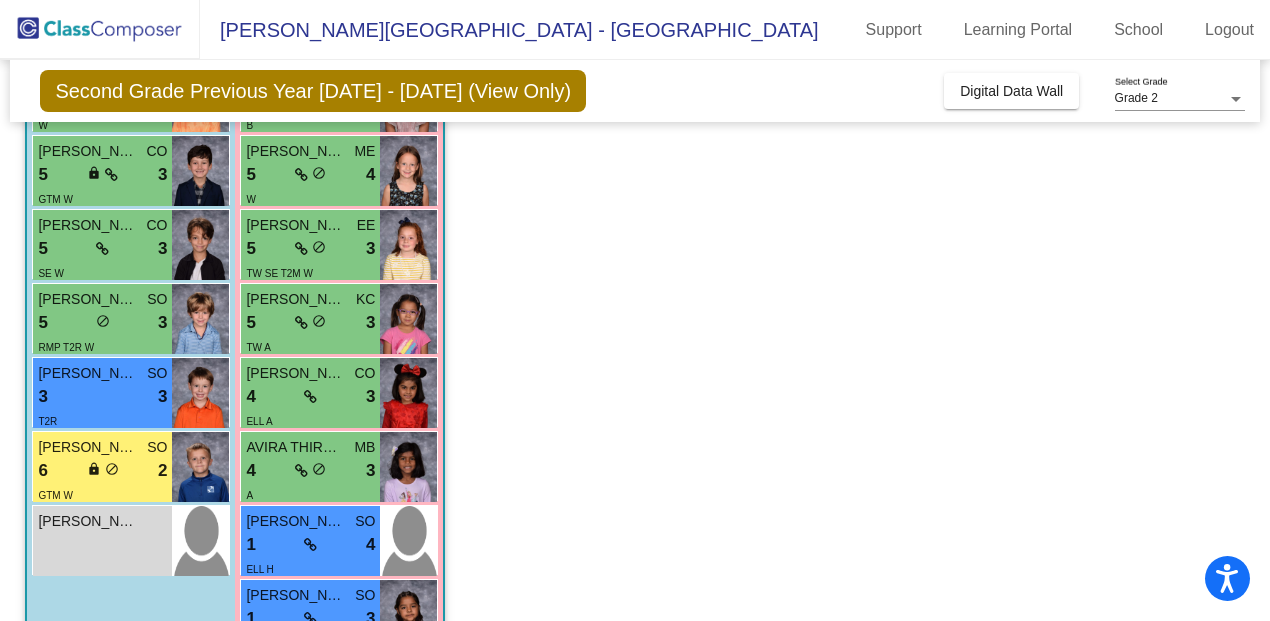 click on "[PERSON_NAME]" at bounding box center (88, 373) 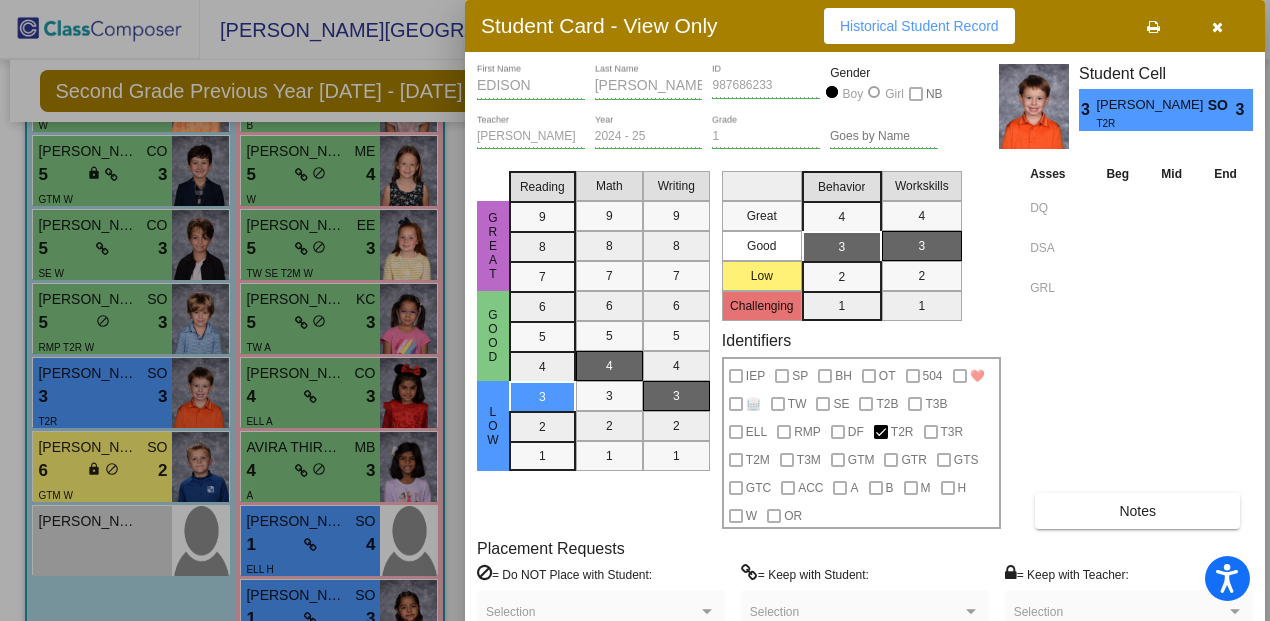 click at bounding box center [635, 310] 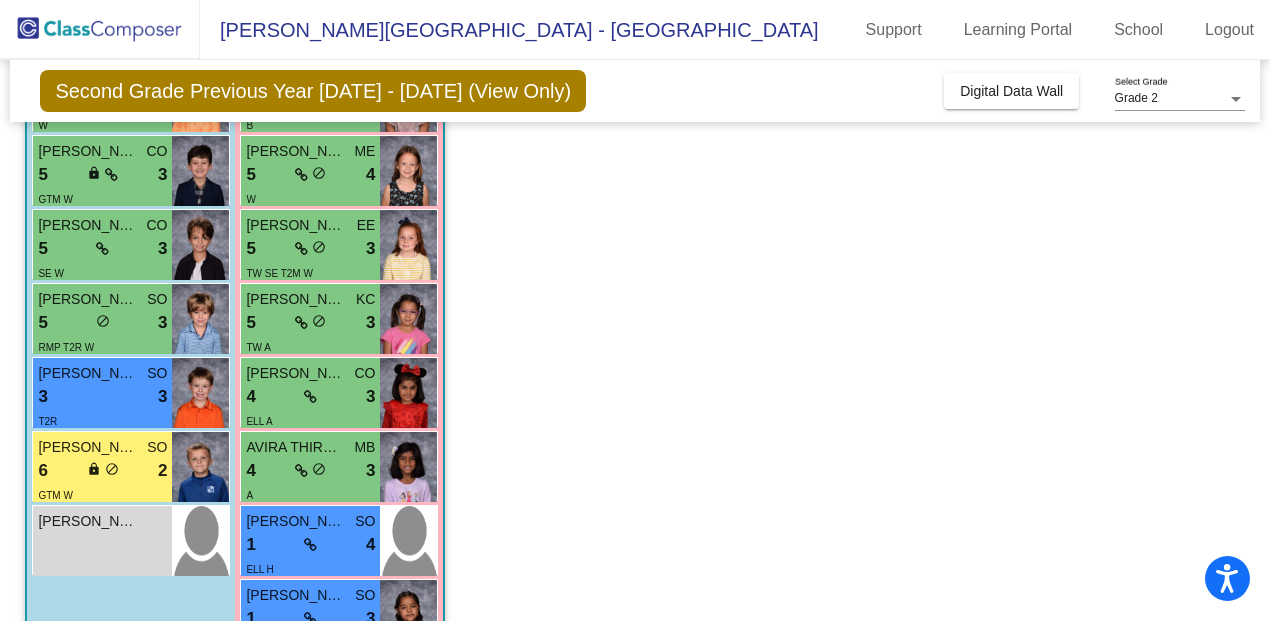 click on "[PERSON_NAME]" at bounding box center (88, 447) 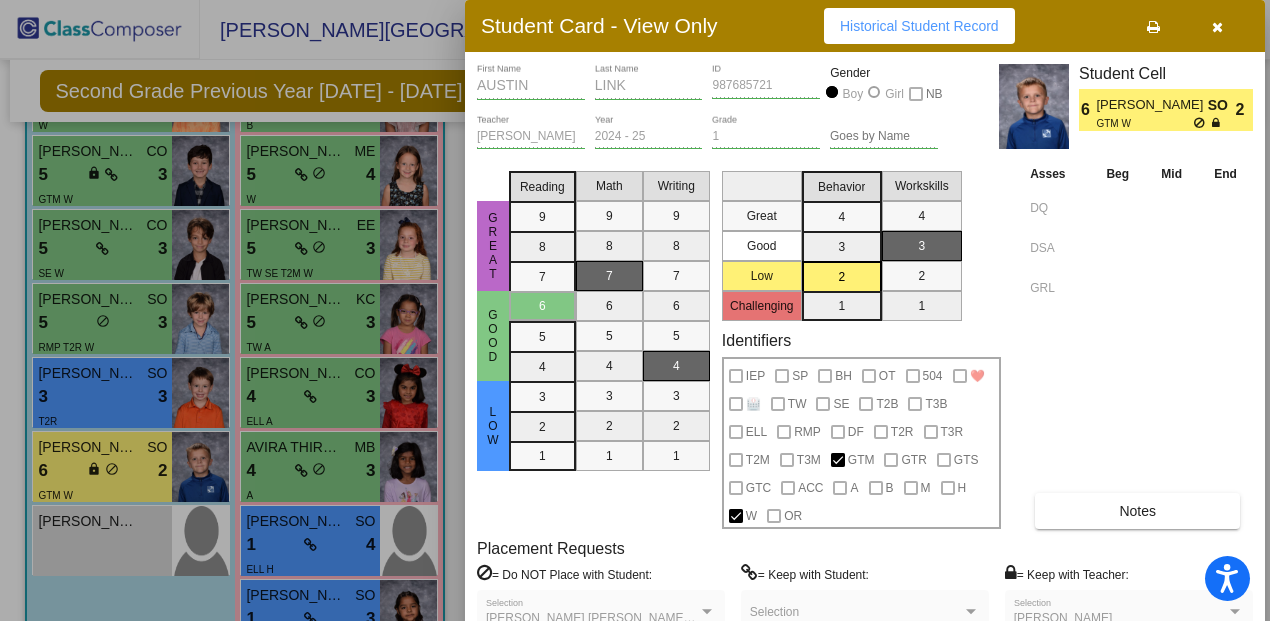 click at bounding box center [635, 310] 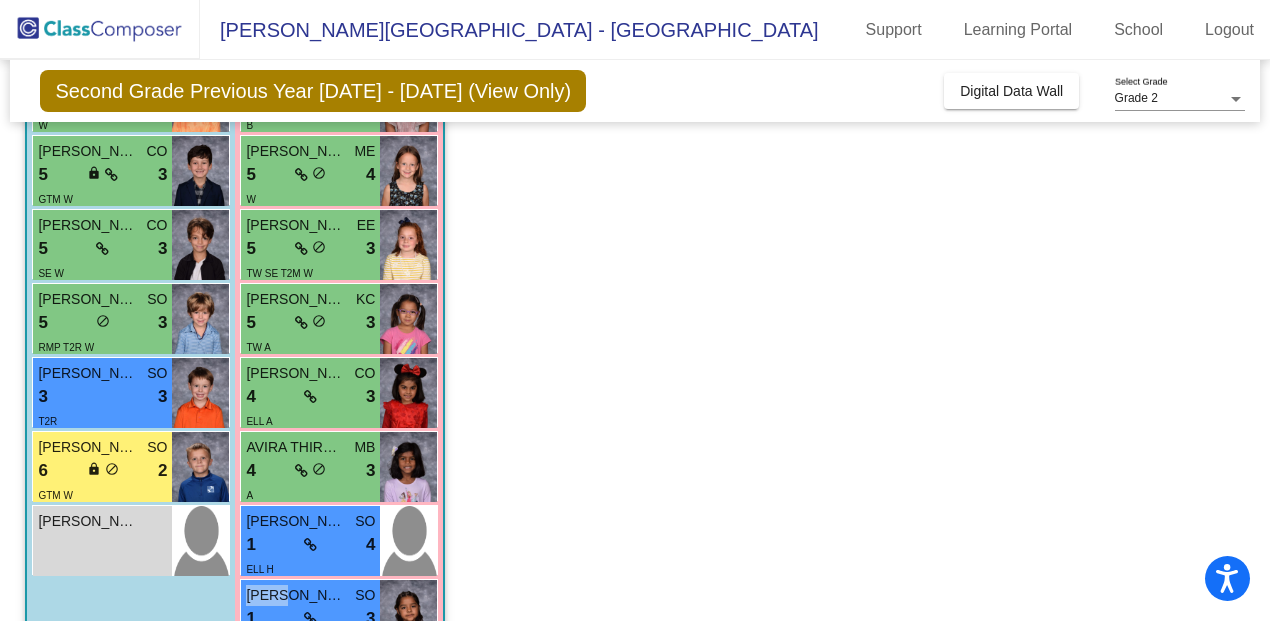 click on "[PERSON_NAME]" at bounding box center (296, 595) 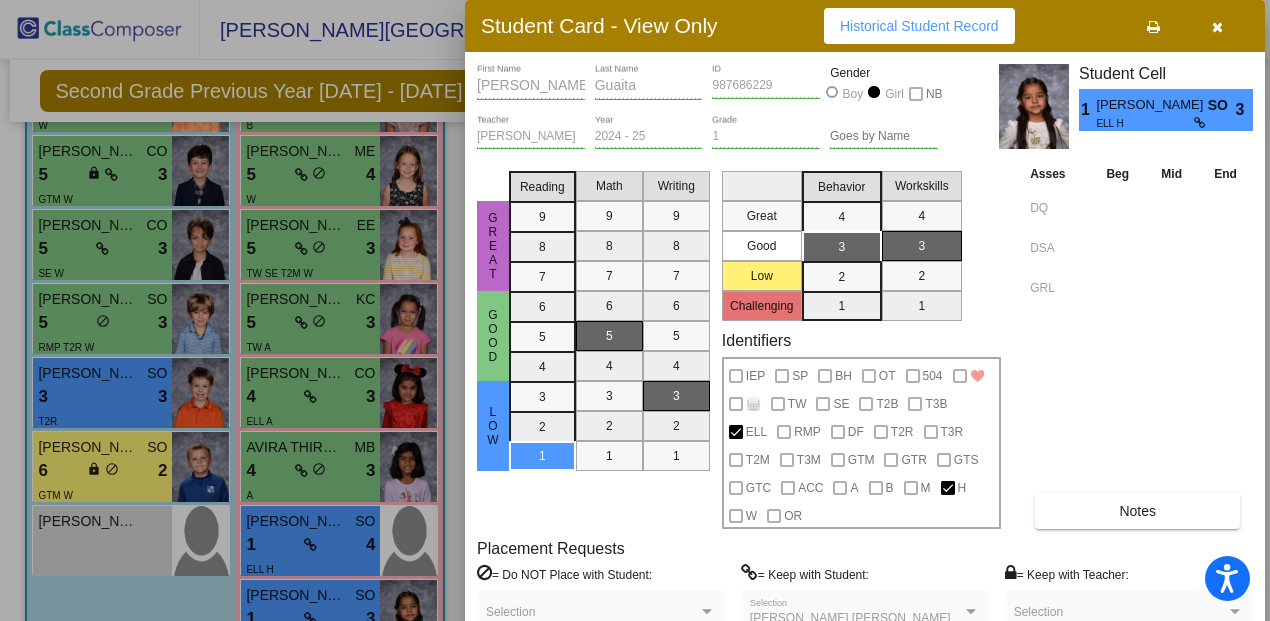 click at bounding box center [635, 310] 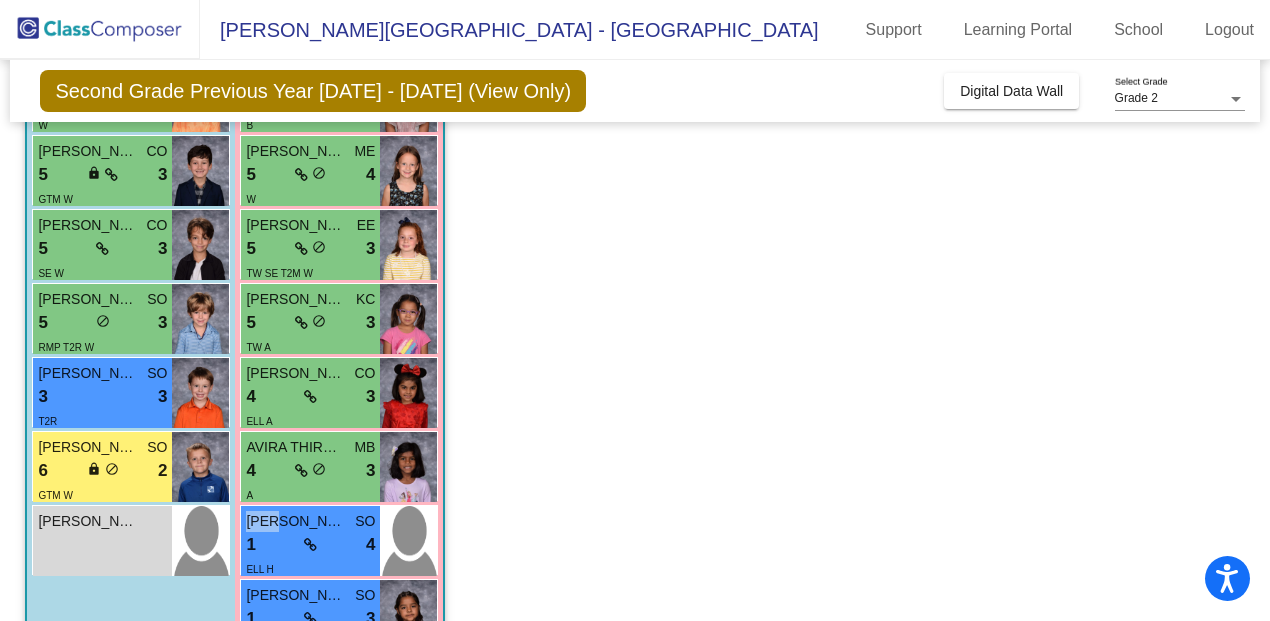 click on "[PERSON_NAME] [PERSON_NAME]" at bounding box center (296, 521) 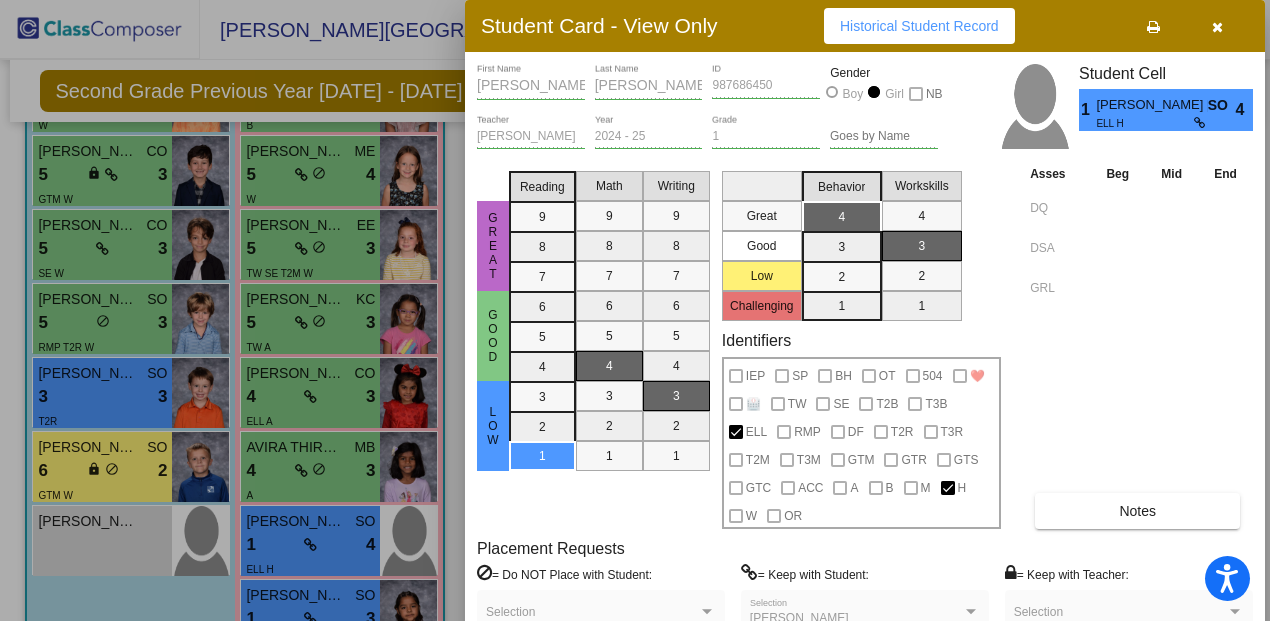 click at bounding box center (635, 310) 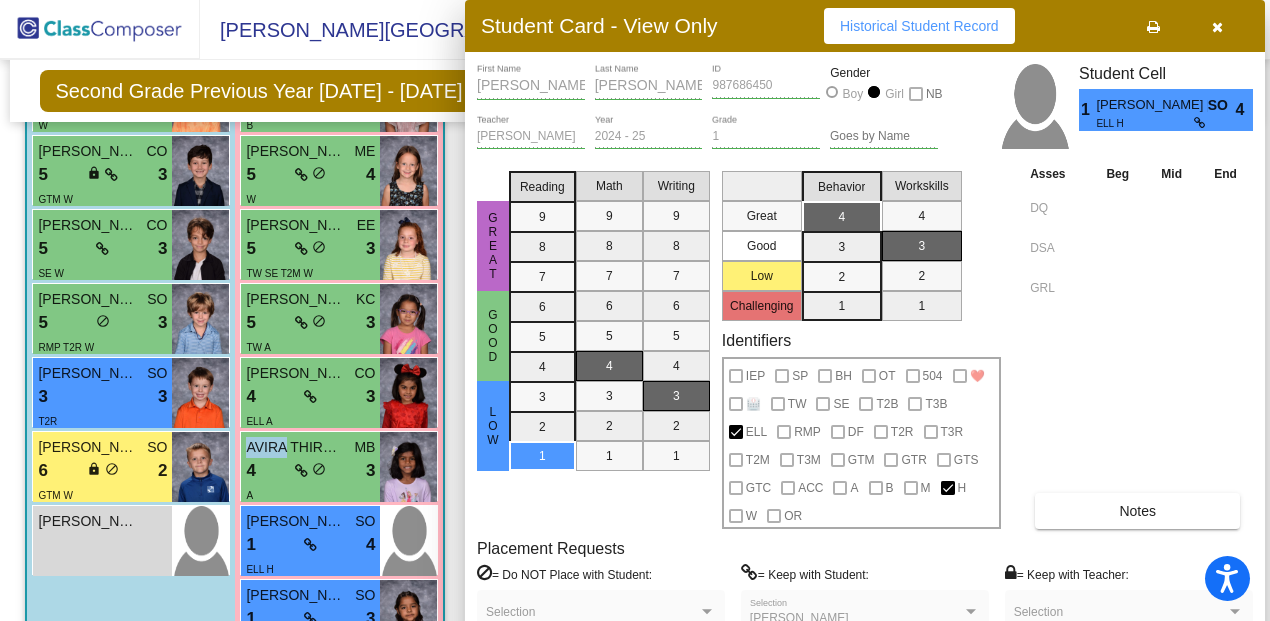 click on "AVIRA THIRUMAVALAVAN" at bounding box center [296, 447] 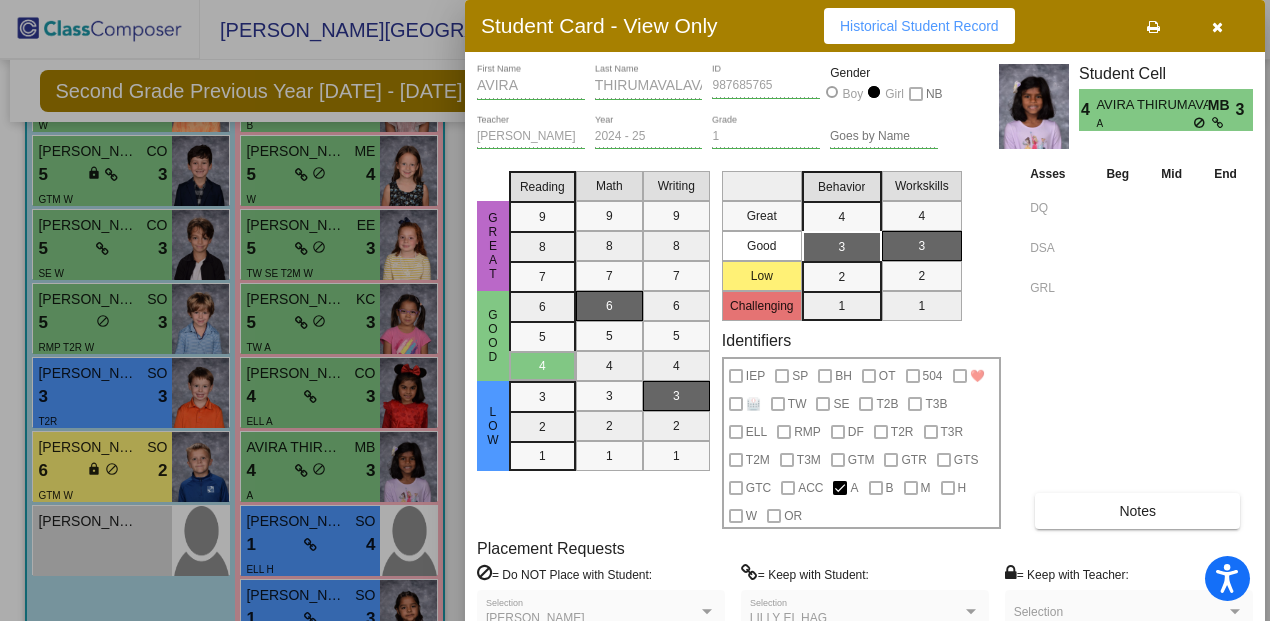 click at bounding box center [635, 310] 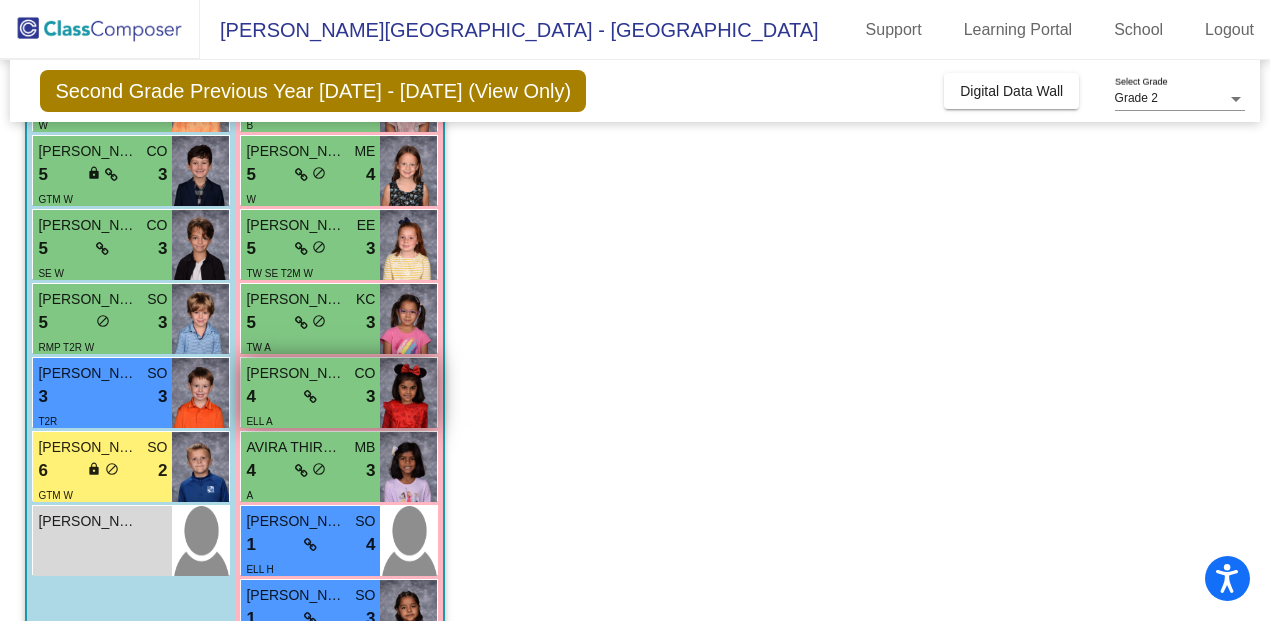 click on "[PERSON_NAME]" at bounding box center (296, 373) 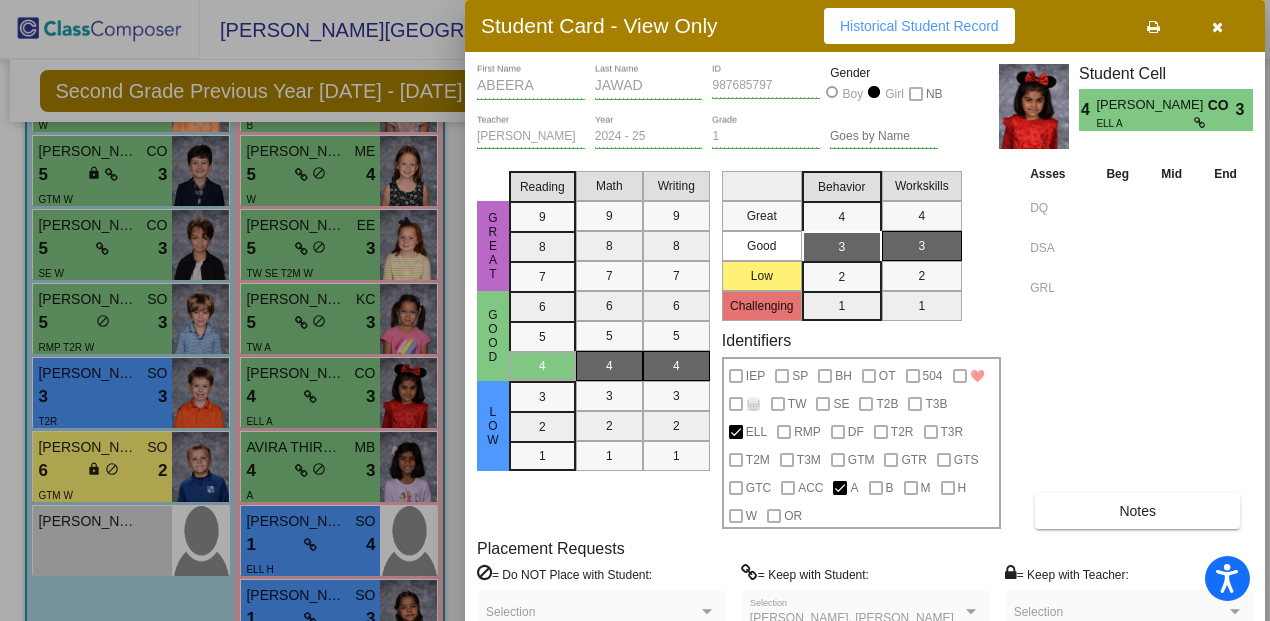 click at bounding box center (635, 310) 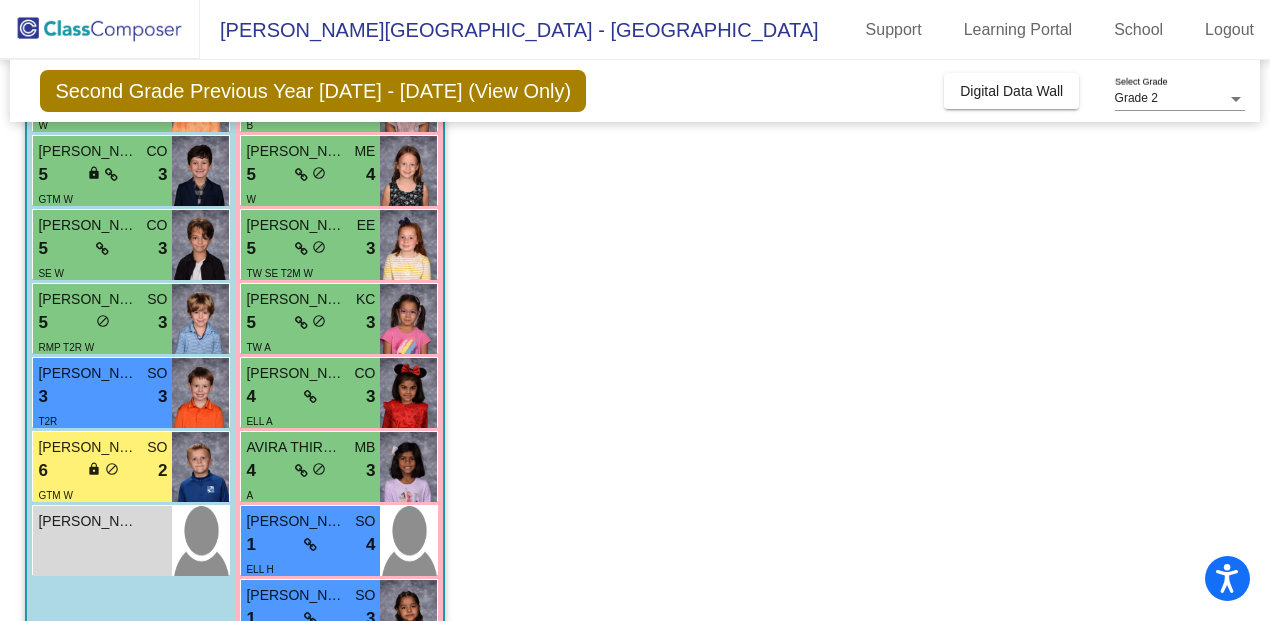 click on "[PERSON_NAME]" at bounding box center (296, 299) 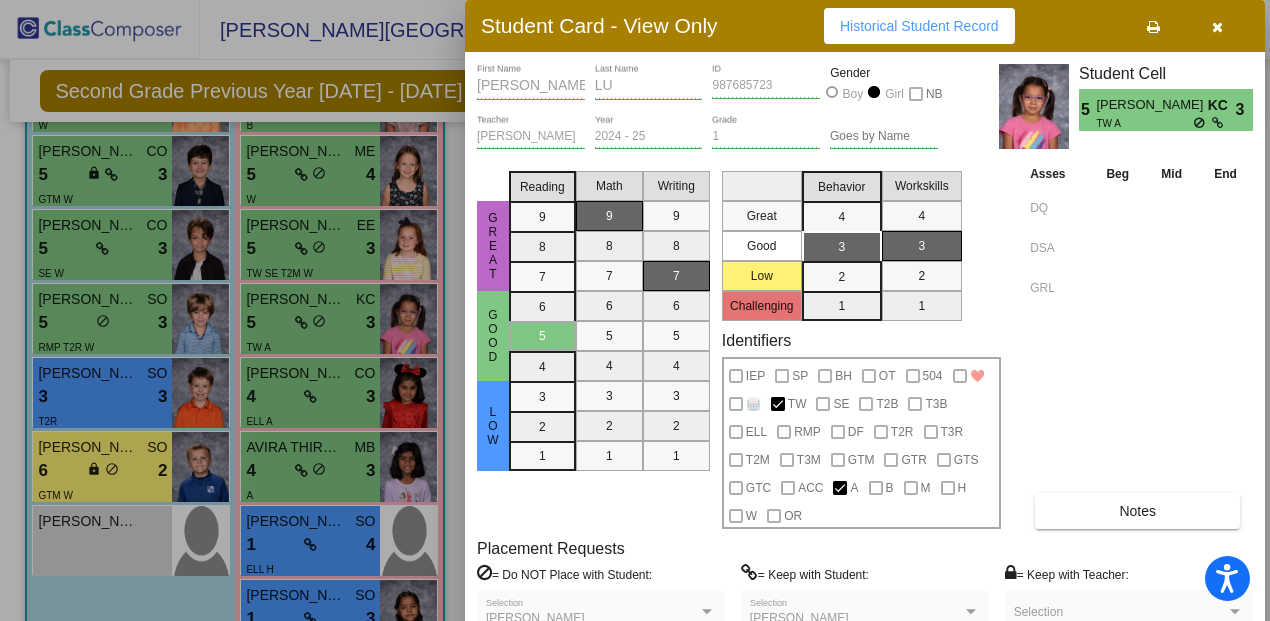 click at bounding box center (635, 310) 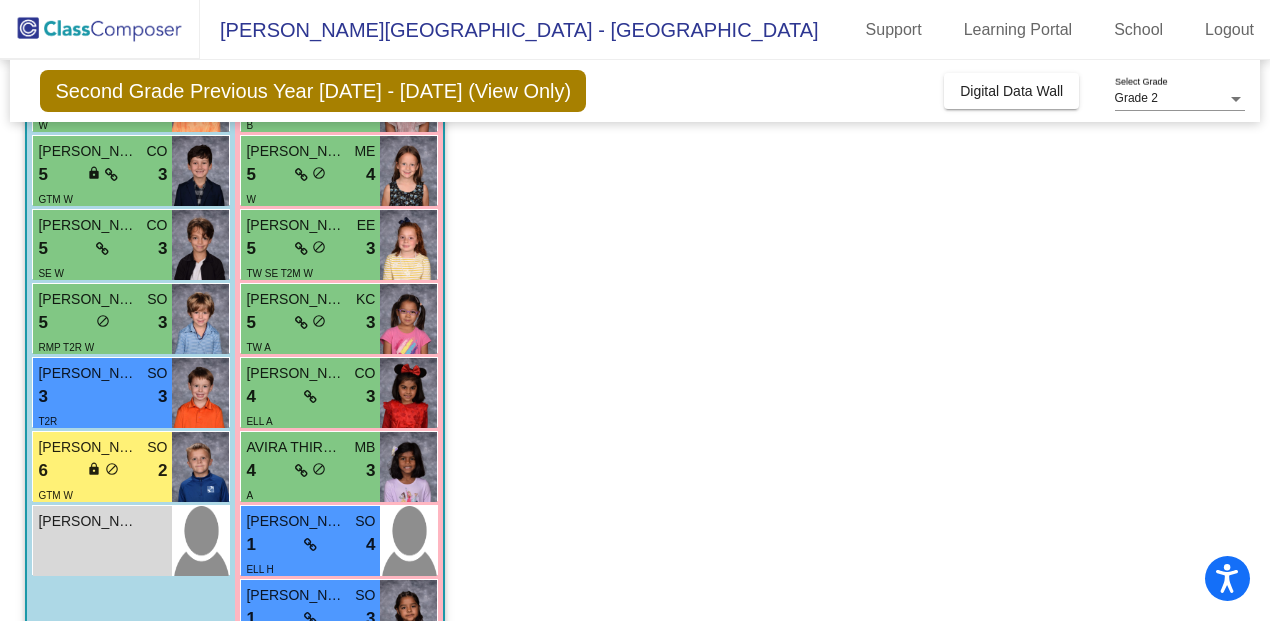 click on "[PERSON_NAME]" at bounding box center [296, 225] 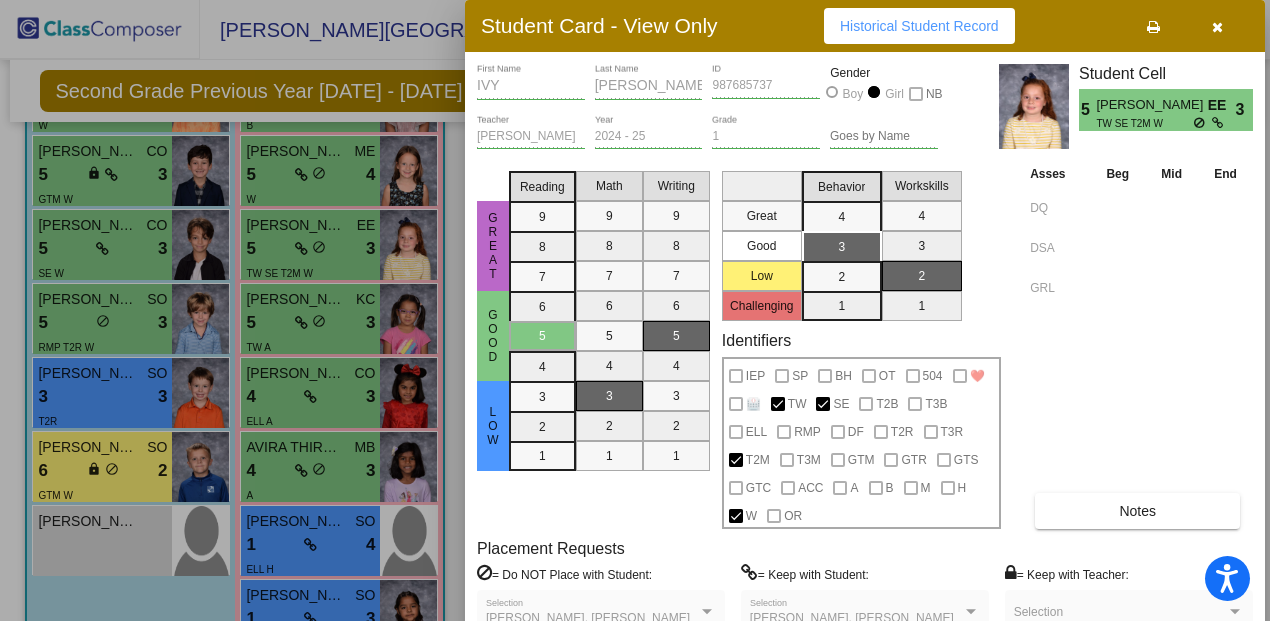 click at bounding box center (635, 310) 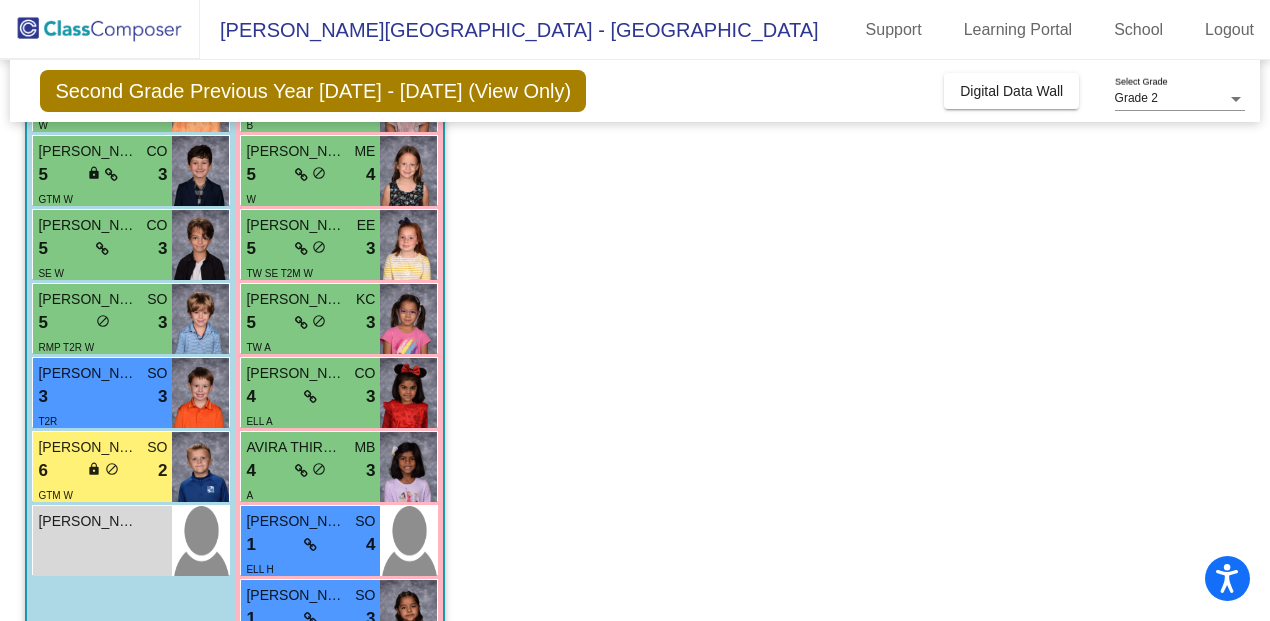 click on "[PERSON_NAME]" at bounding box center (296, 151) 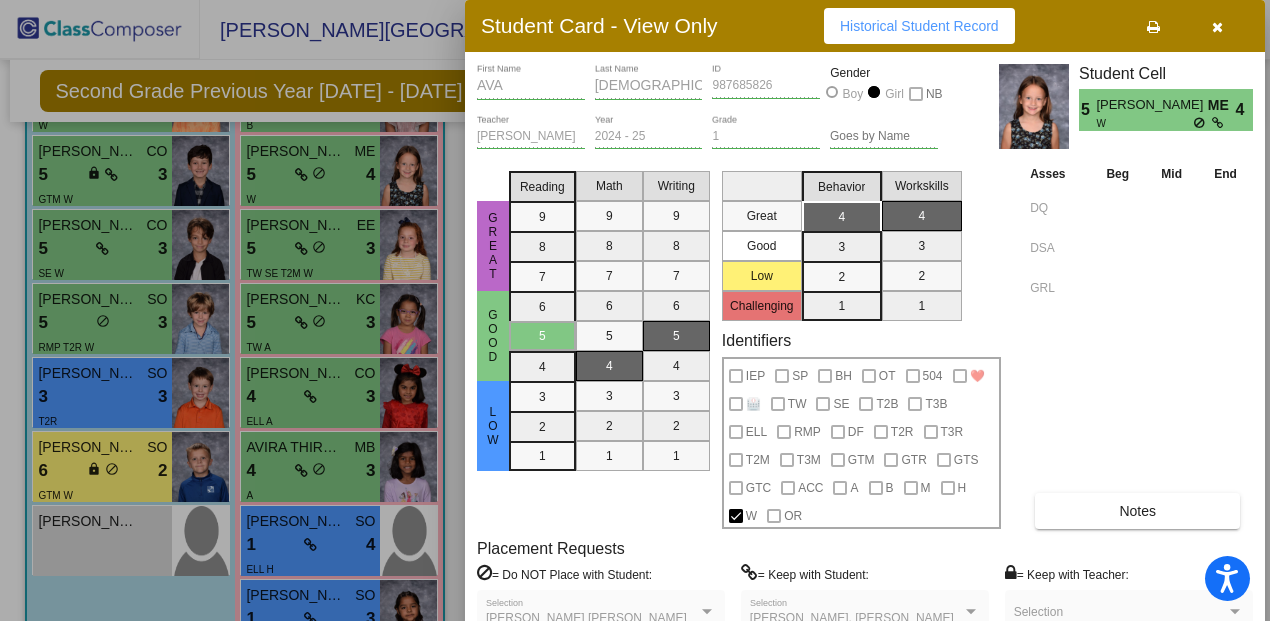click at bounding box center [1217, 27] 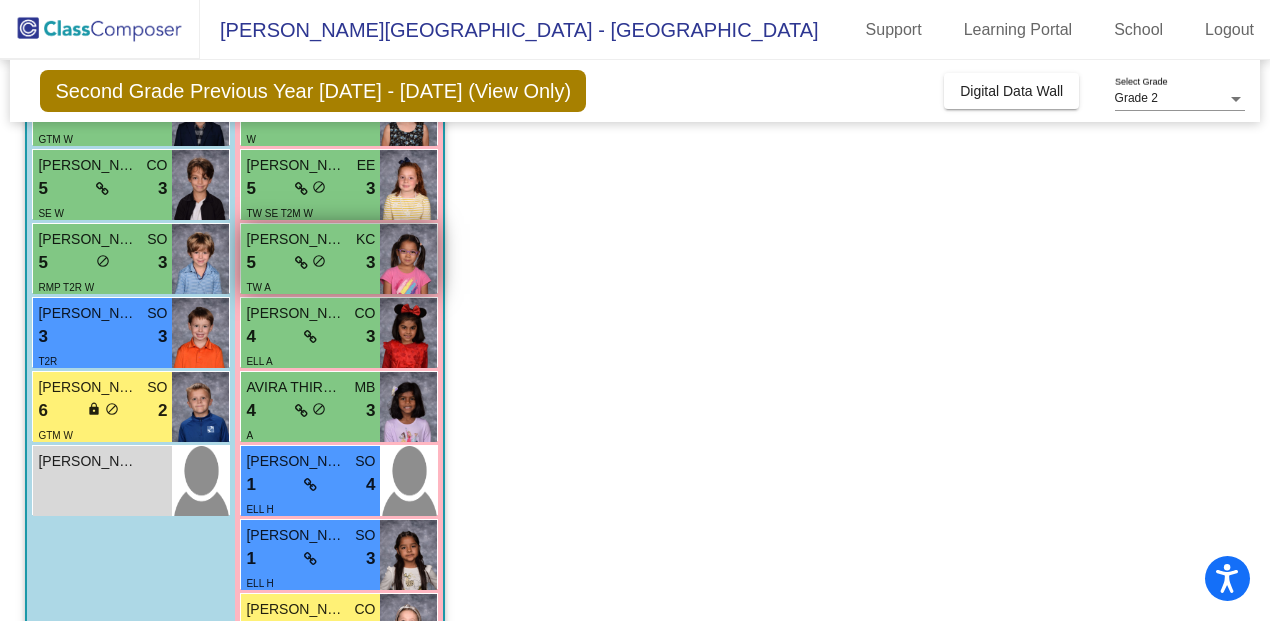 scroll, scrollTop: 619, scrollLeft: 0, axis: vertical 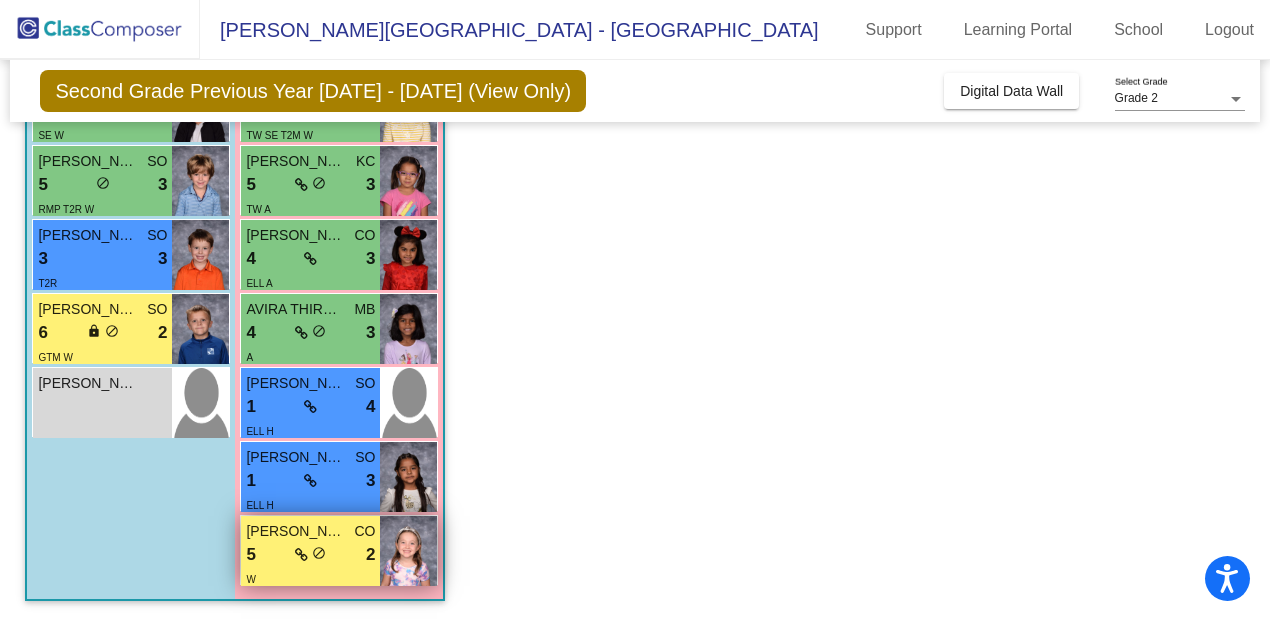 click on "[PERSON_NAME]" at bounding box center [296, 531] 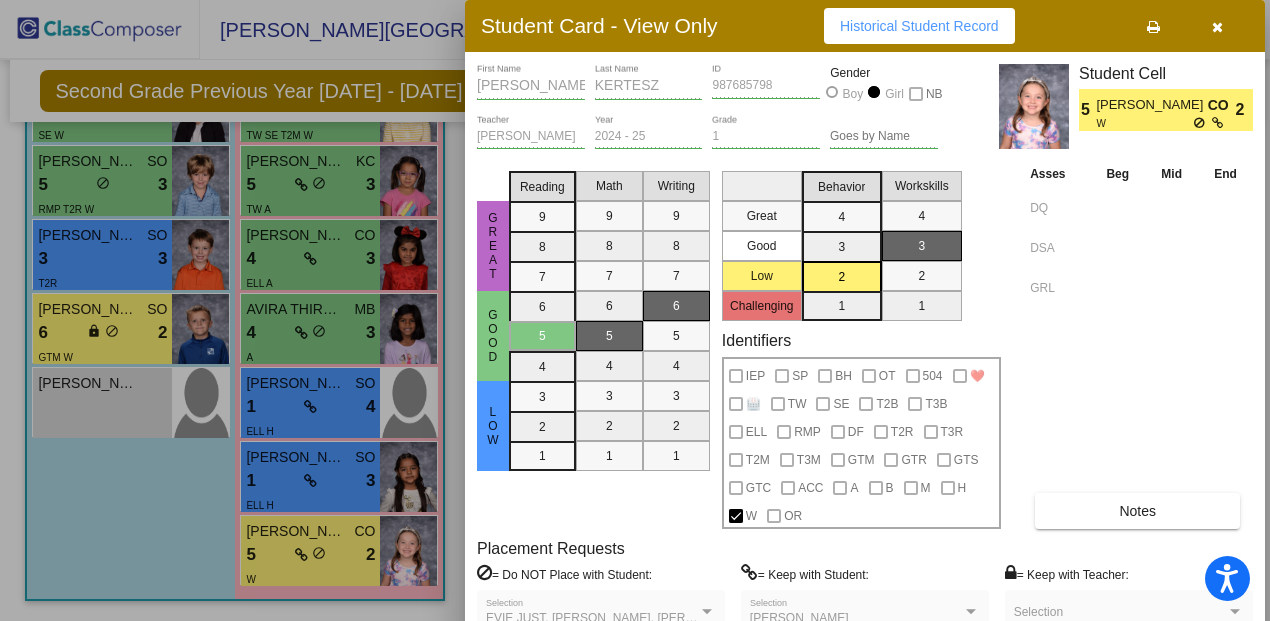 click at bounding box center [635, 310] 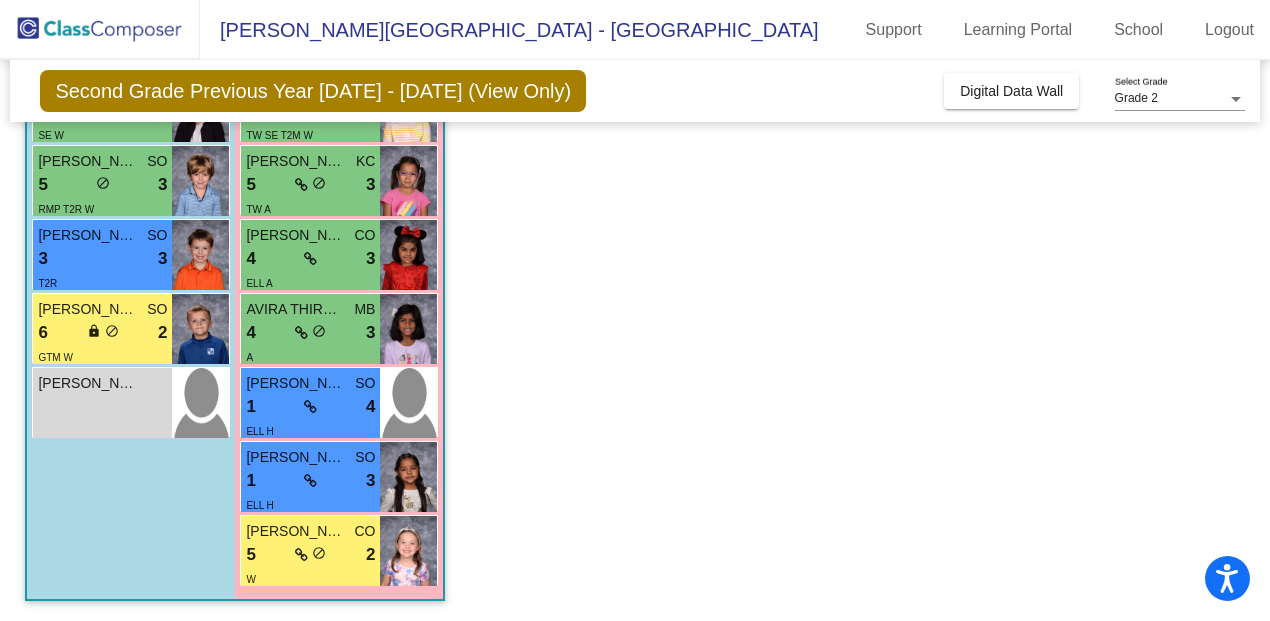 click on "[PERSON_NAME]" at bounding box center (296, 457) 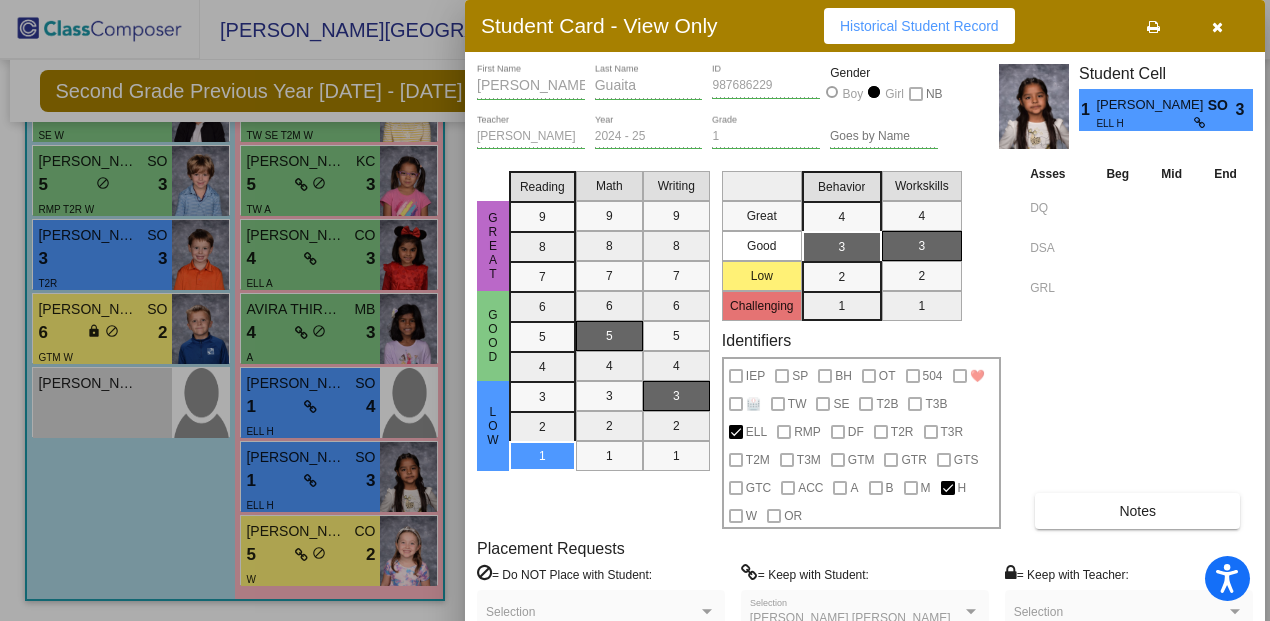 click at bounding box center (1217, 27) 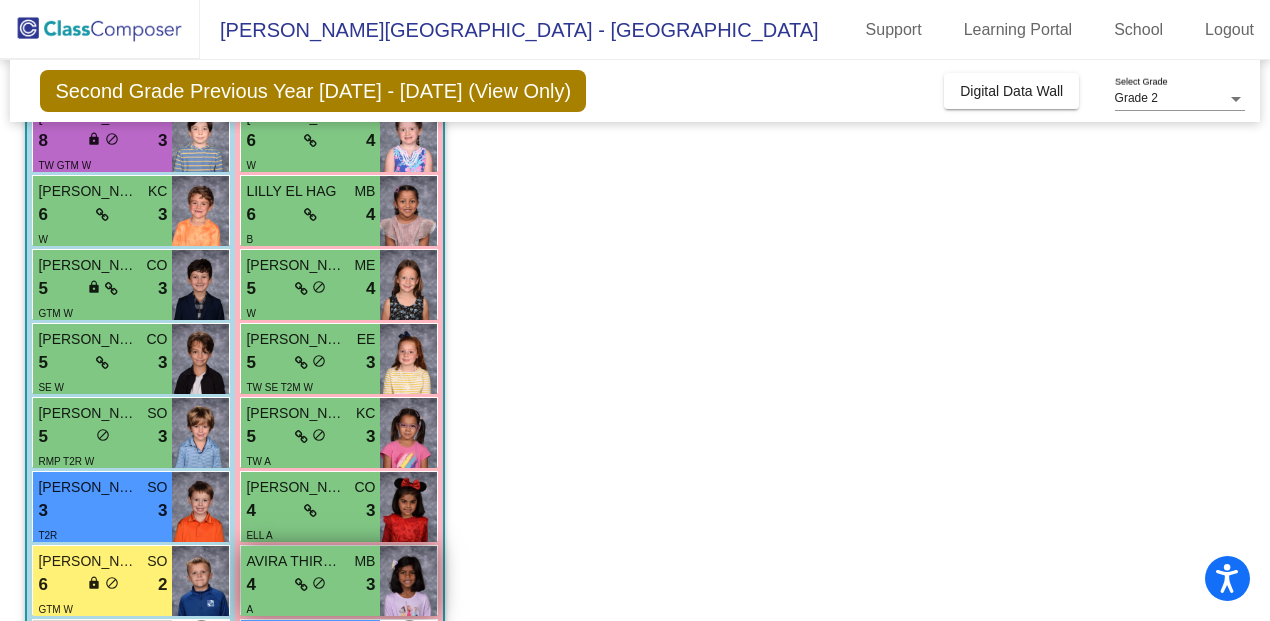 scroll, scrollTop: 0, scrollLeft: 0, axis: both 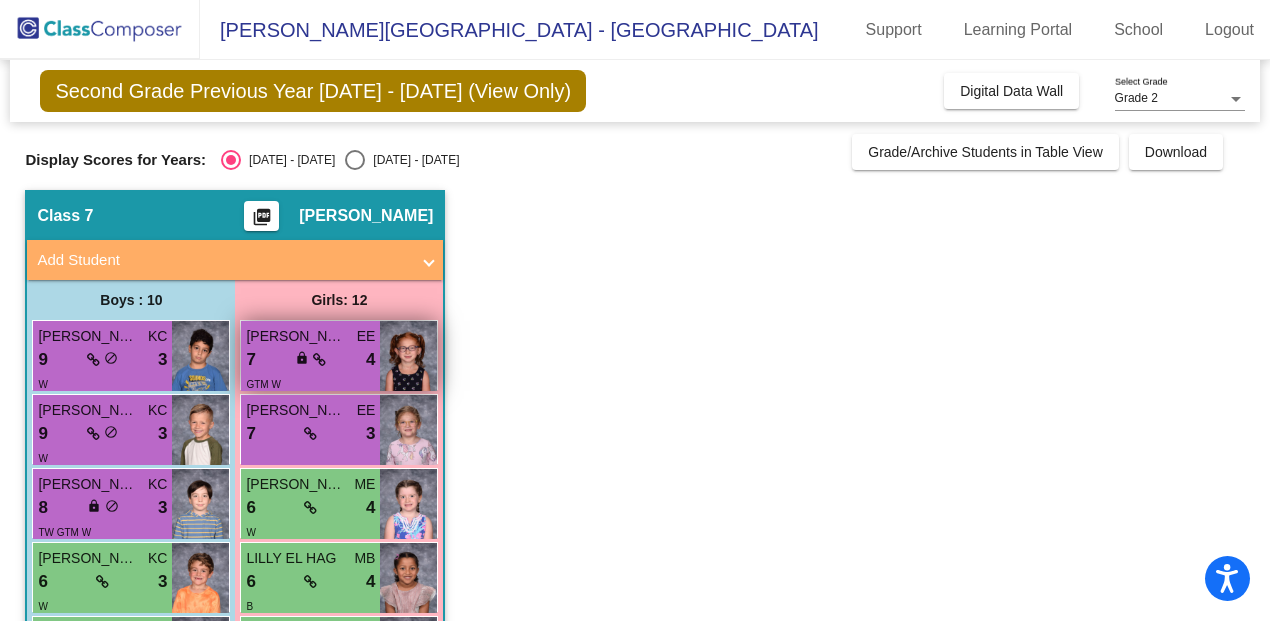 click on "[PERSON_NAME]" at bounding box center [296, 336] 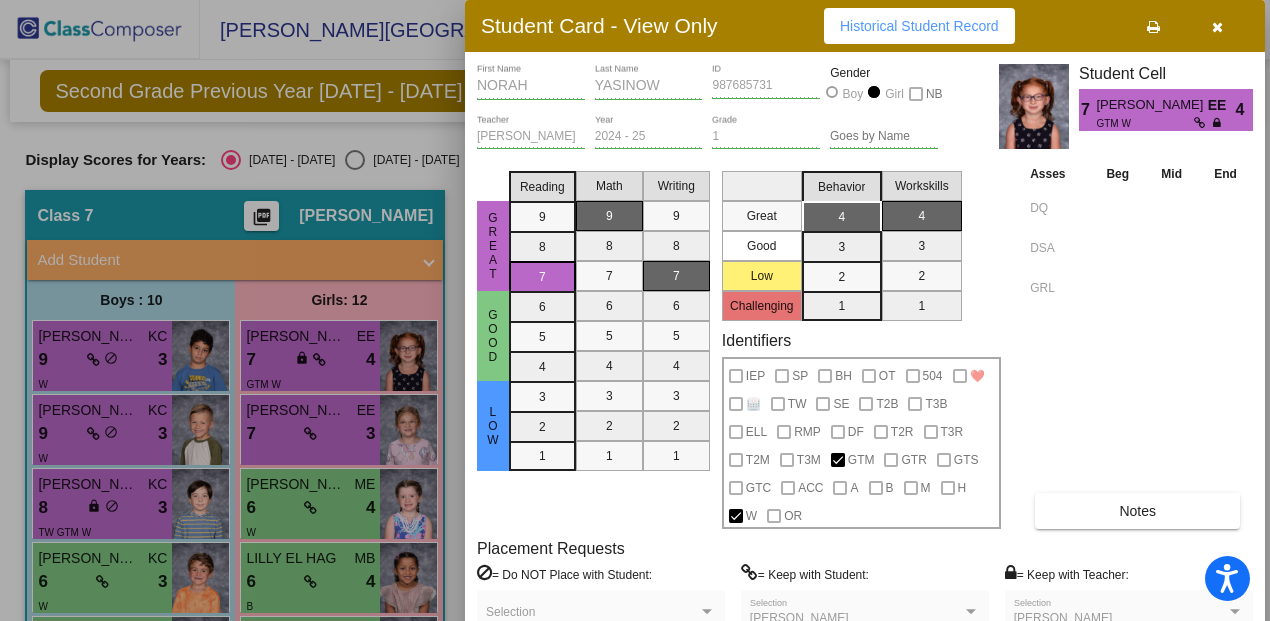 click at bounding box center [635, 310] 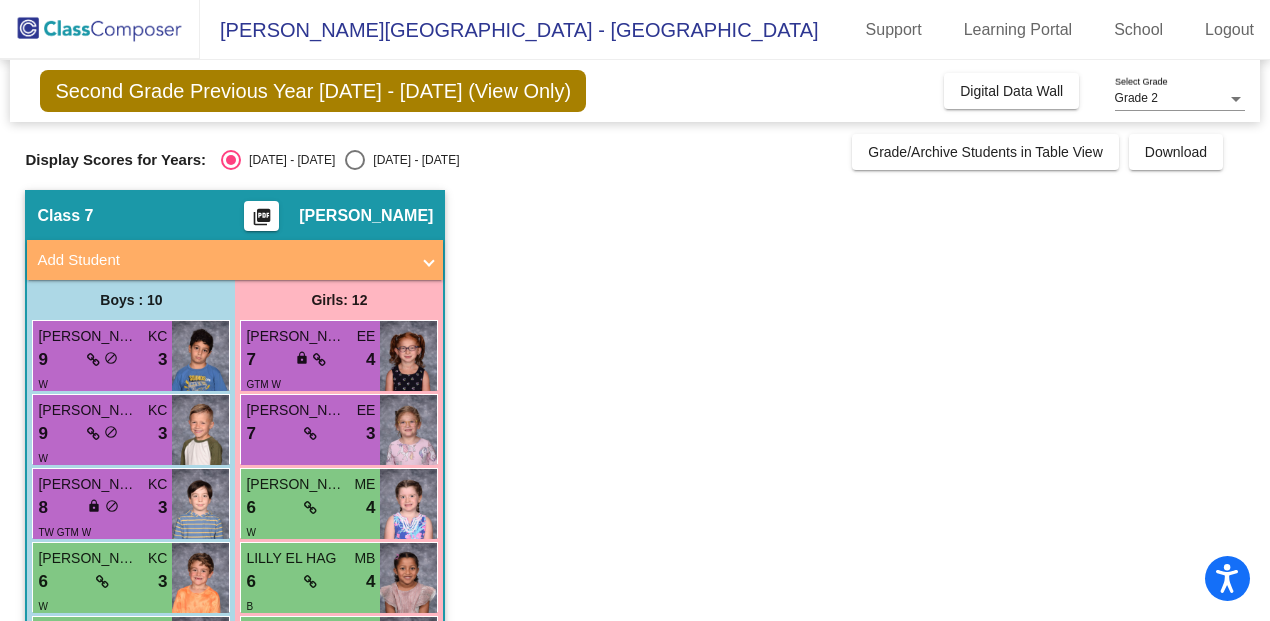 click on "[PERSON_NAME]" at bounding box center [296, 410] 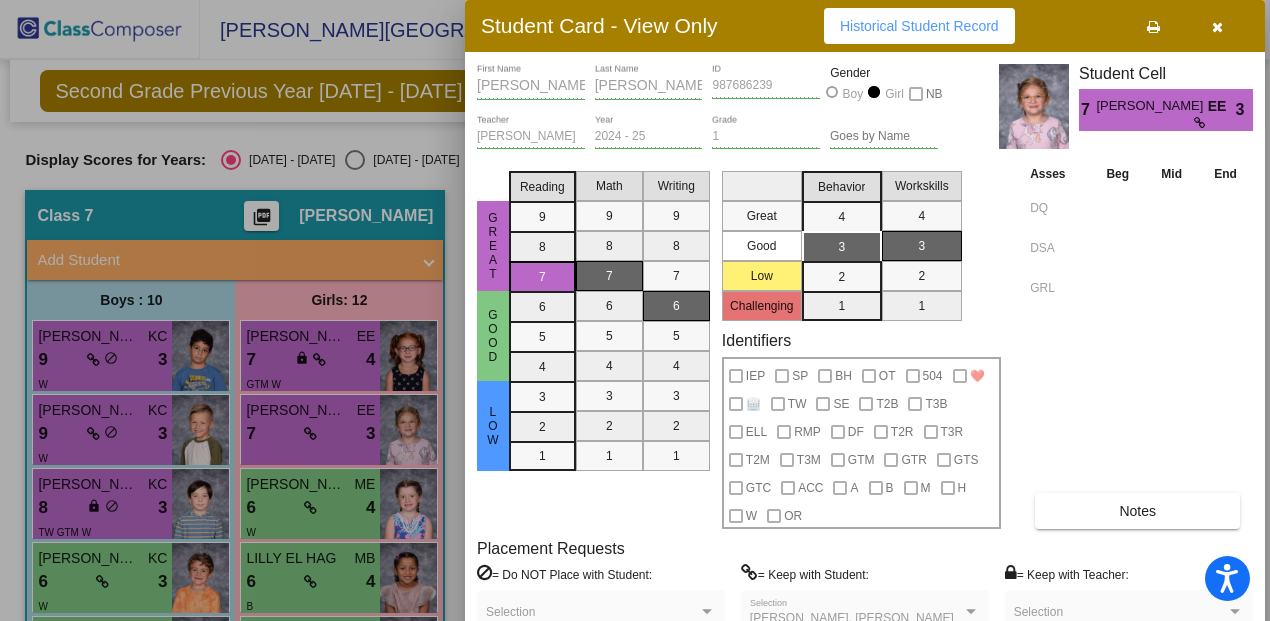 click at bounding box center (635, 310) 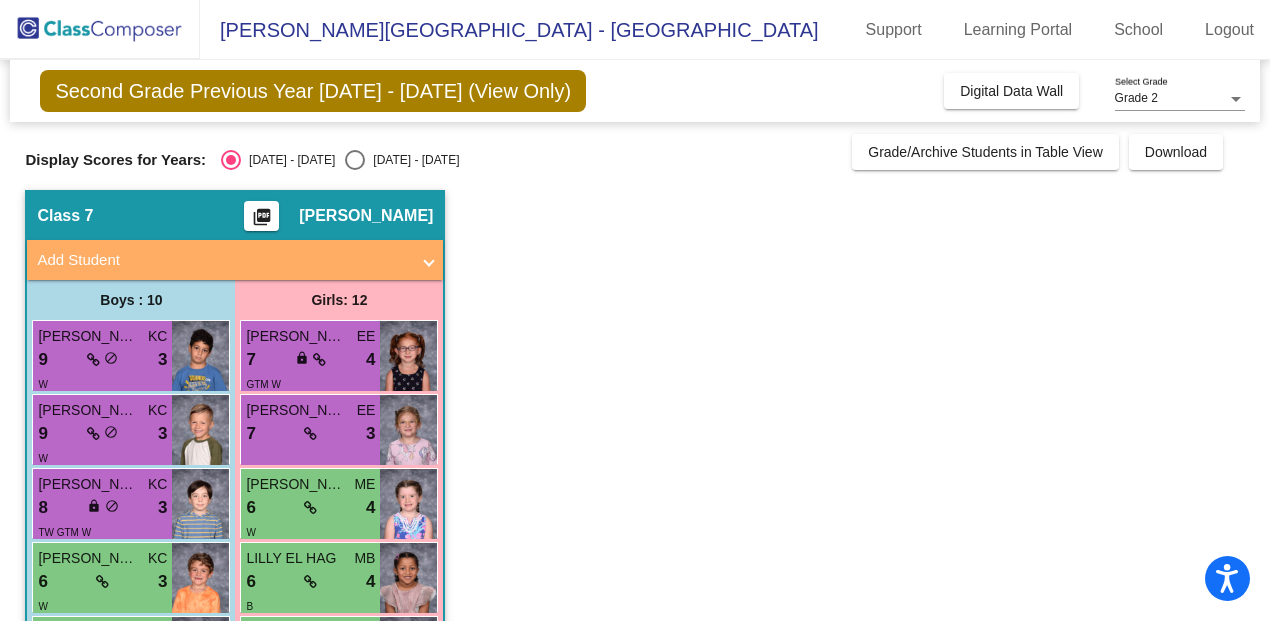 click on "[PERSON_NAME]" at bounding box center [296, 484] 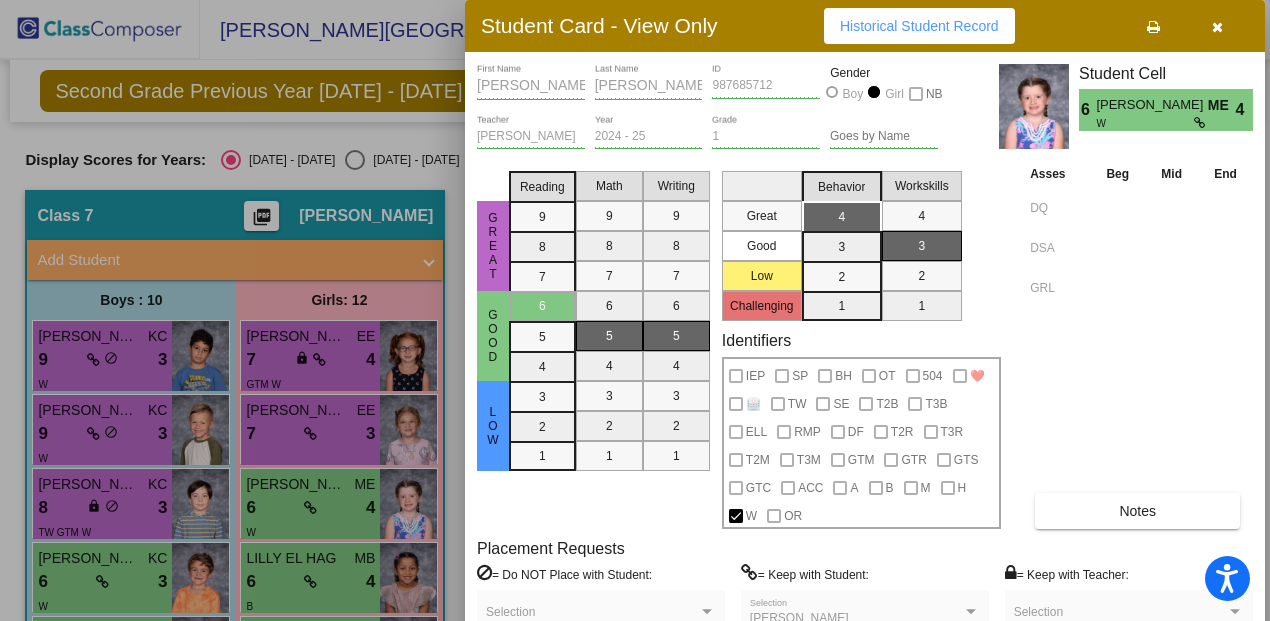 click at bounding box center [635, 310] 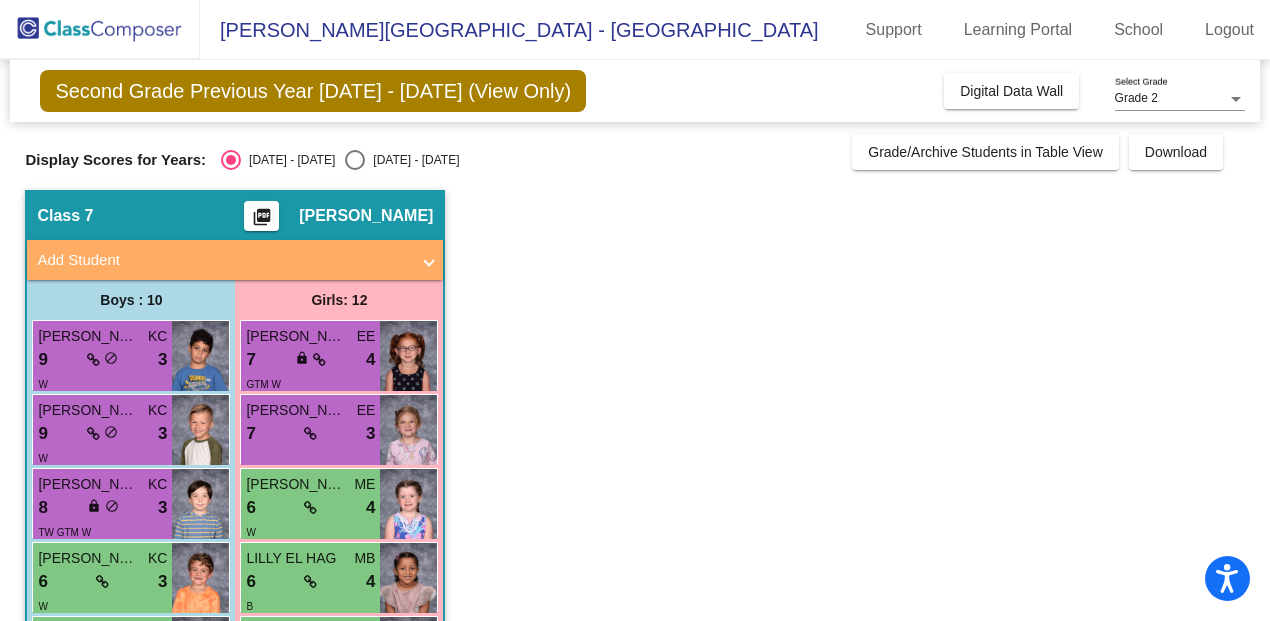 click on "LILLY EL HAG" at bounding box center [296, 558] 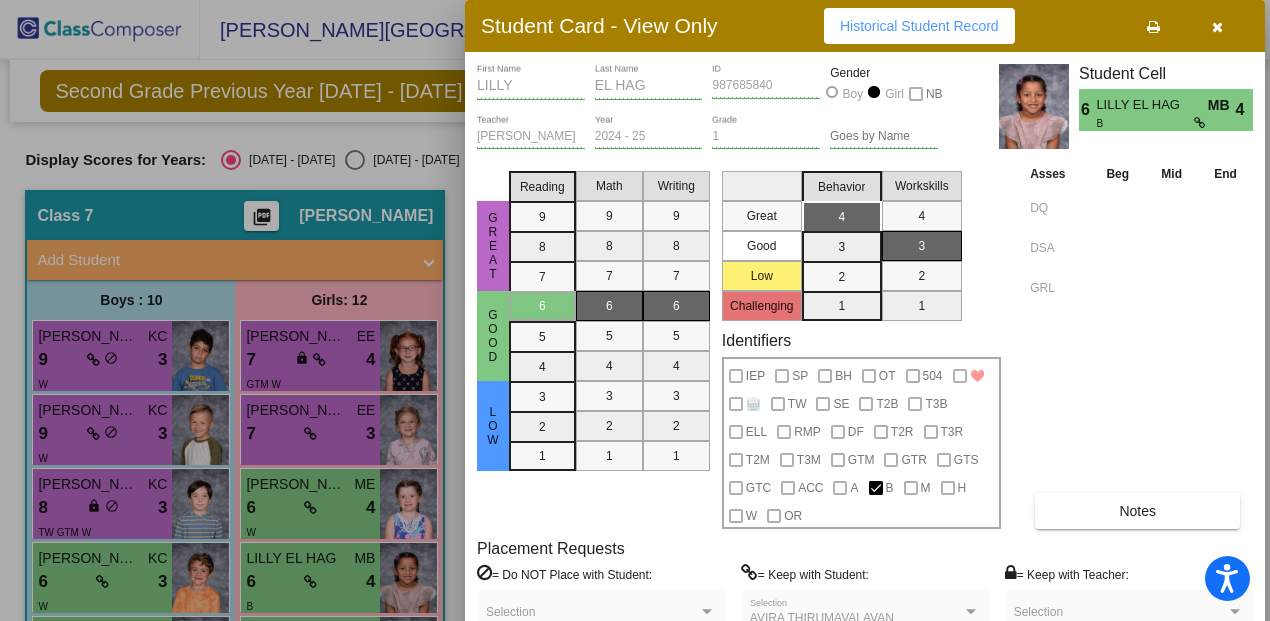 click at bounding box center [1217, 27] 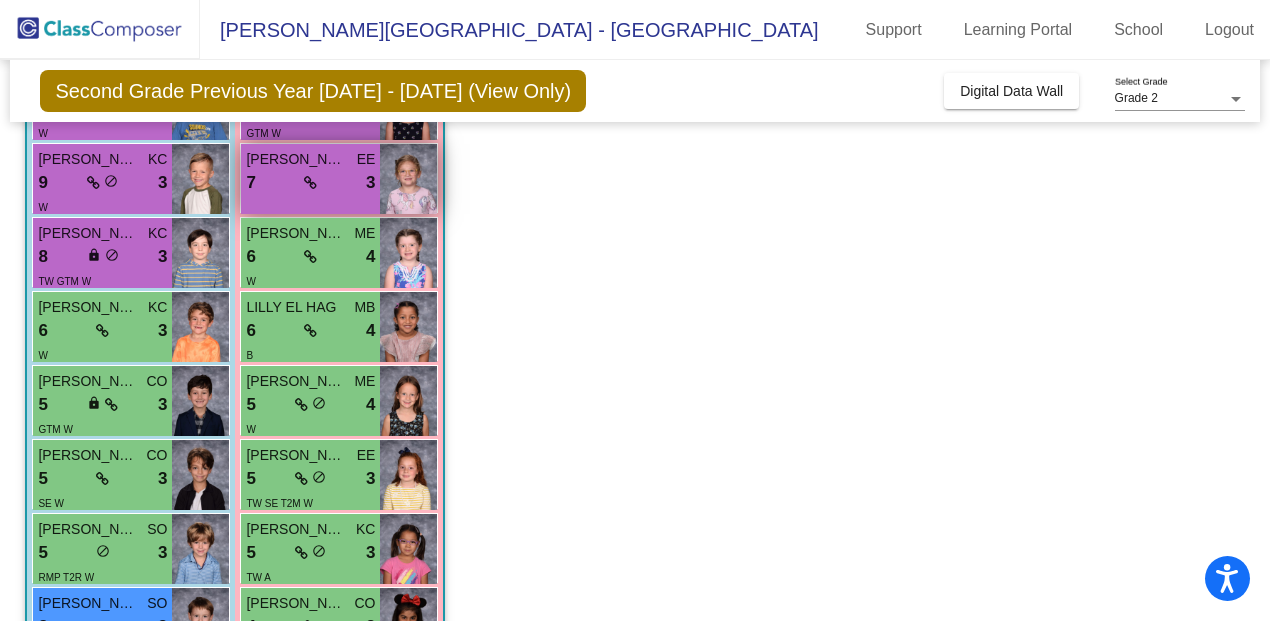 scroll, scrollTop: 261, scrollLeft: 0, axis: vertical 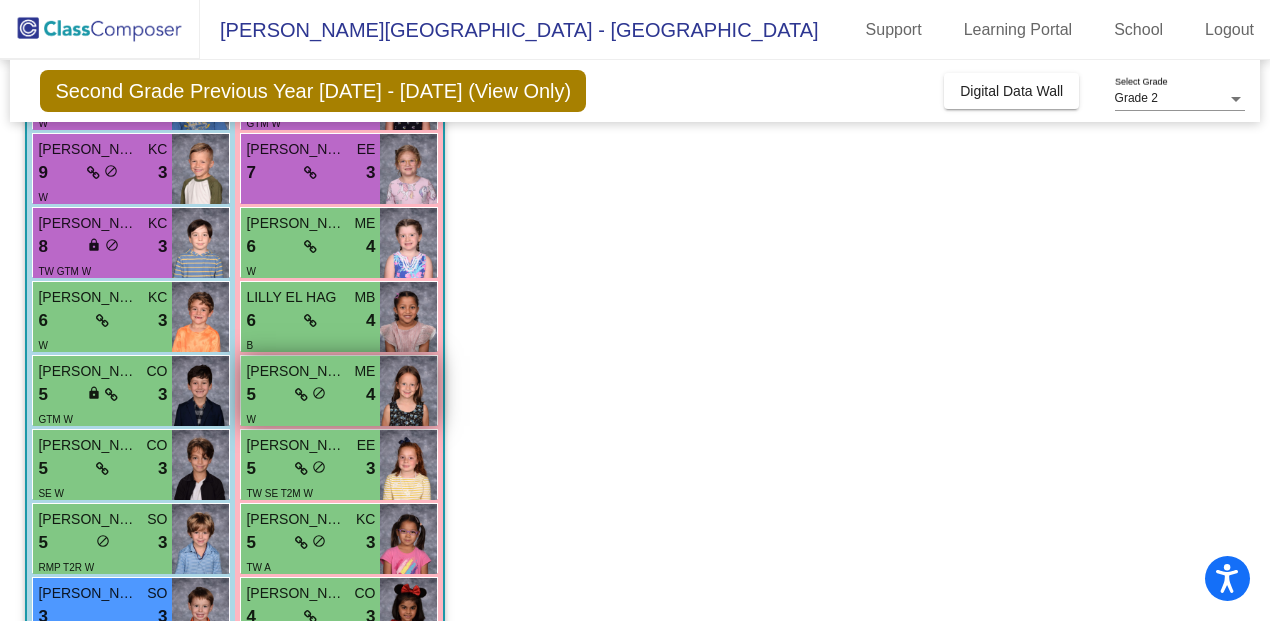 click on "[PERSON_NAME]" at bounding box center (296, 371) 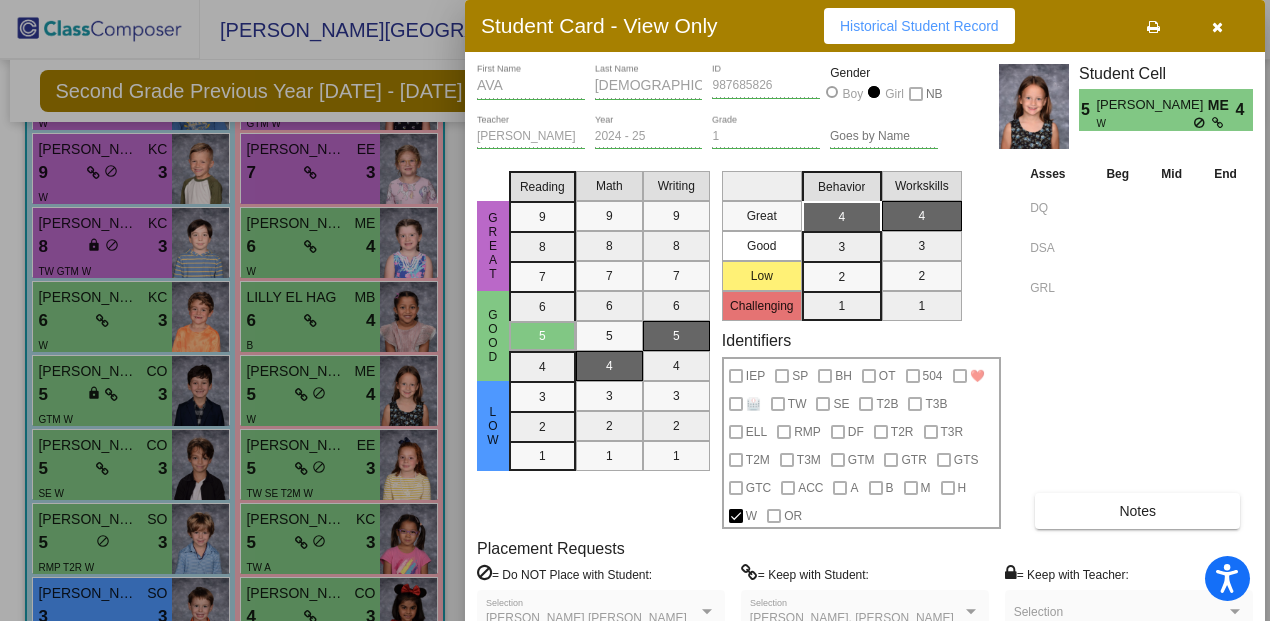 click at bounding box center (635, 310) 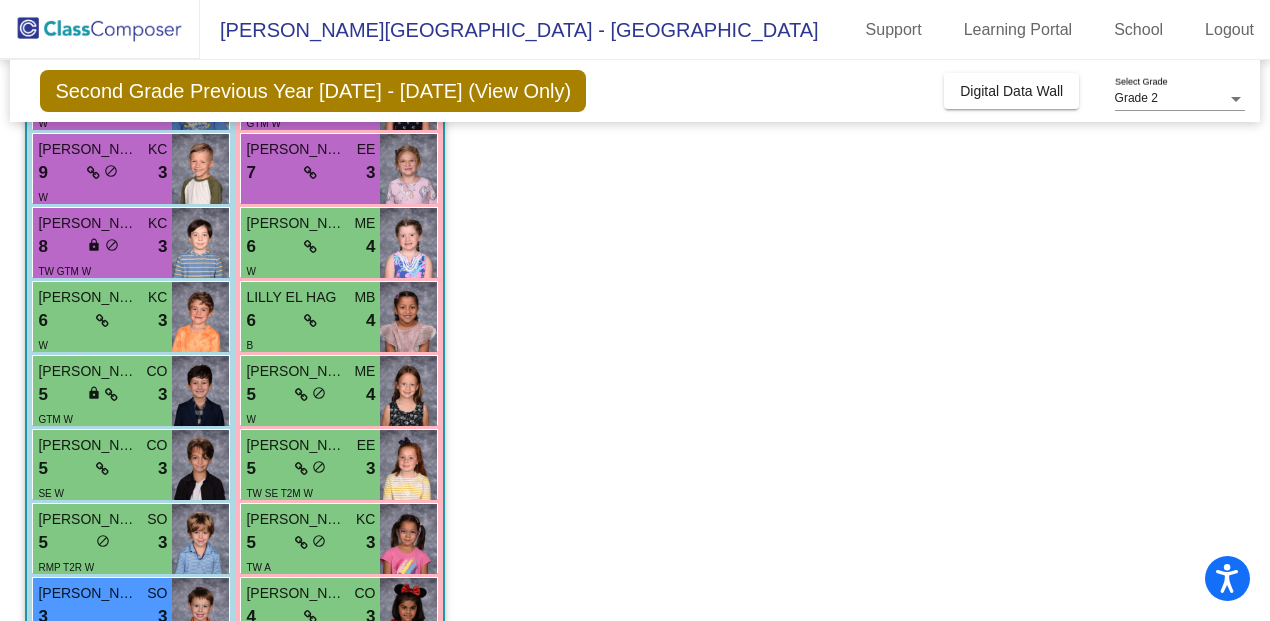click on "[PERSON_NAME]" at bounding box center (296, 445) 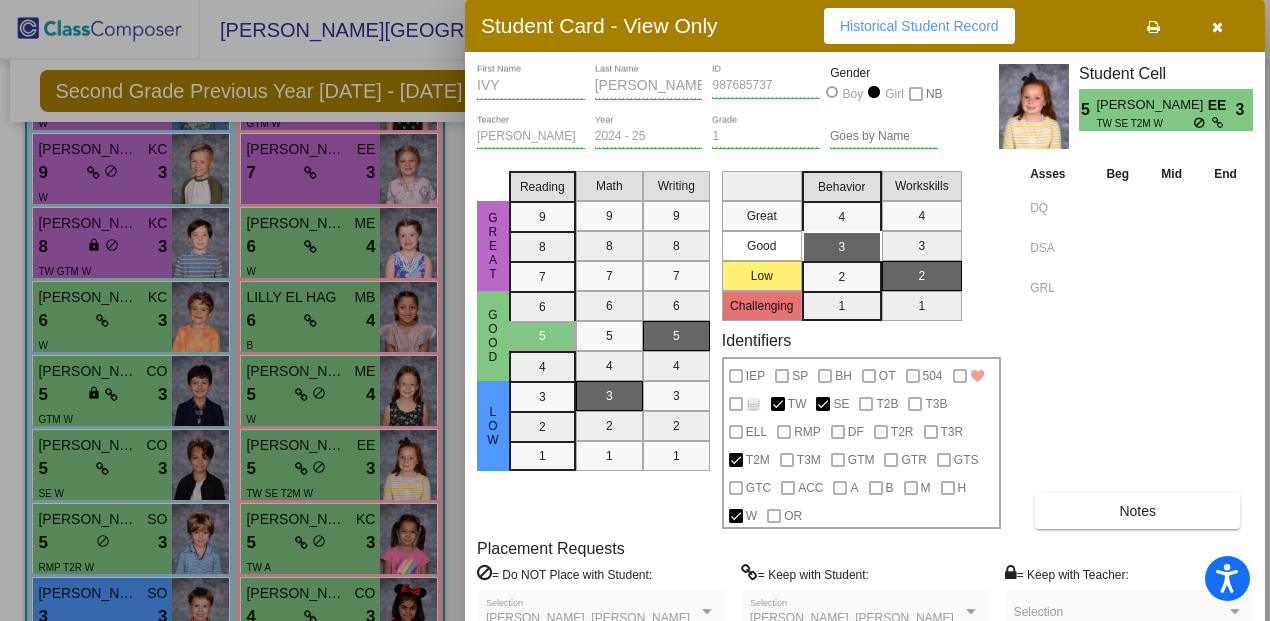click on "[PERSON_NAME]" at bounding box center (1151, 105) 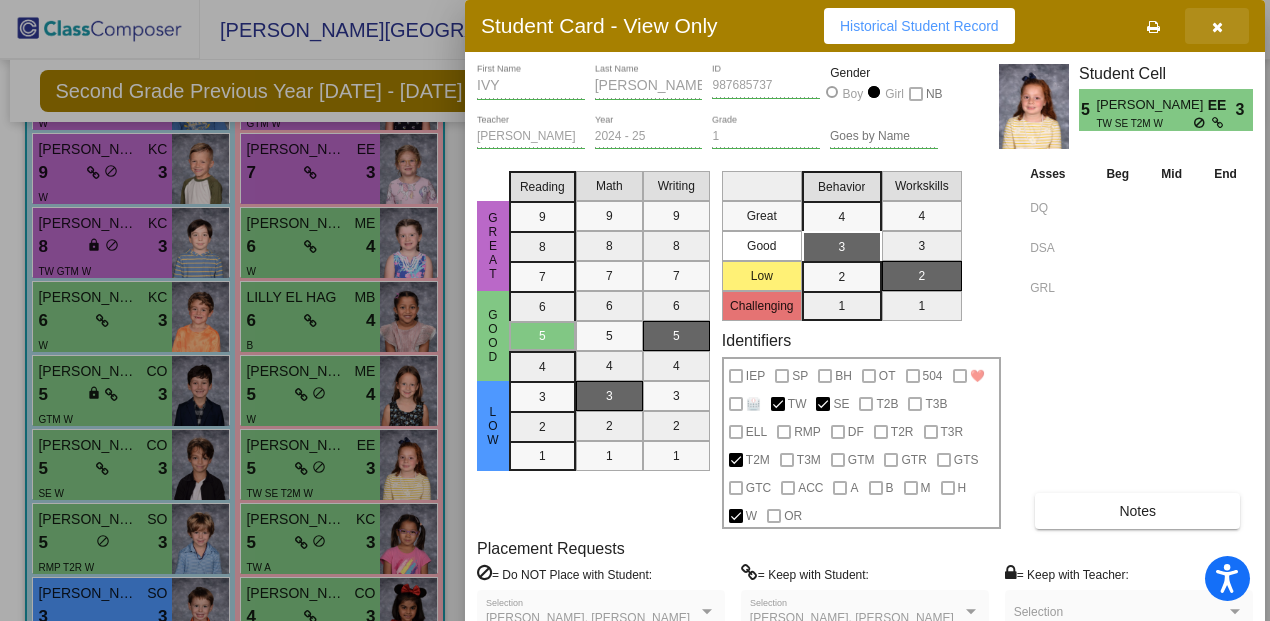 click at bounding box center (1217, 26) 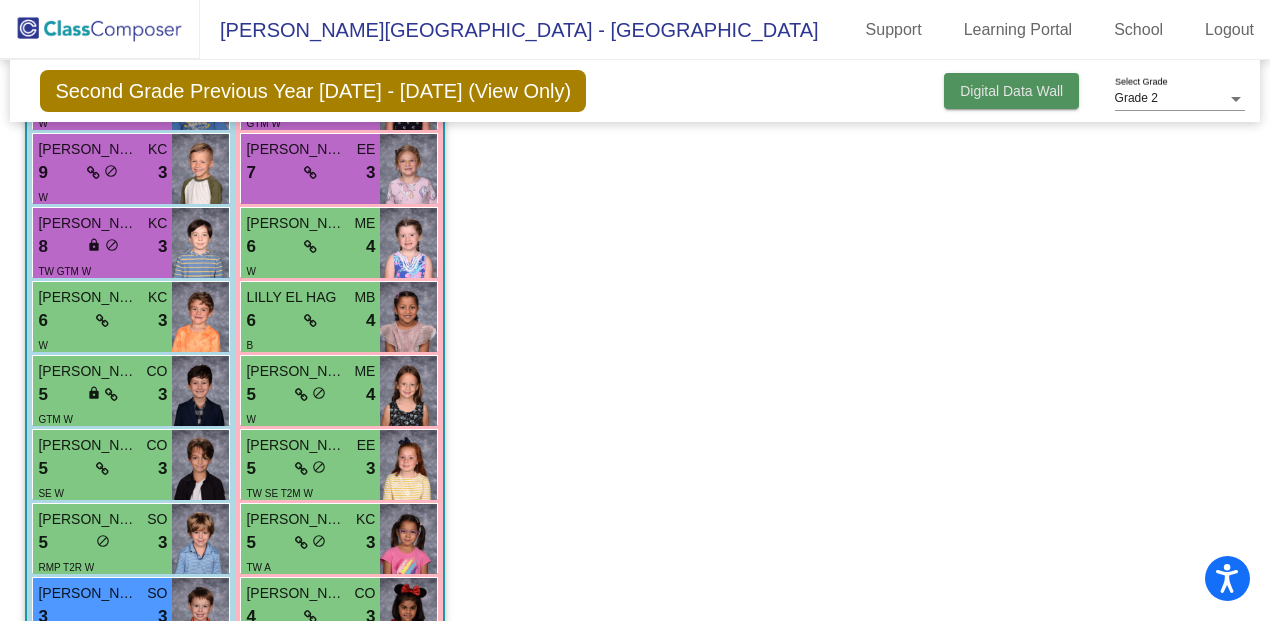 click on "Digital Data Wall" 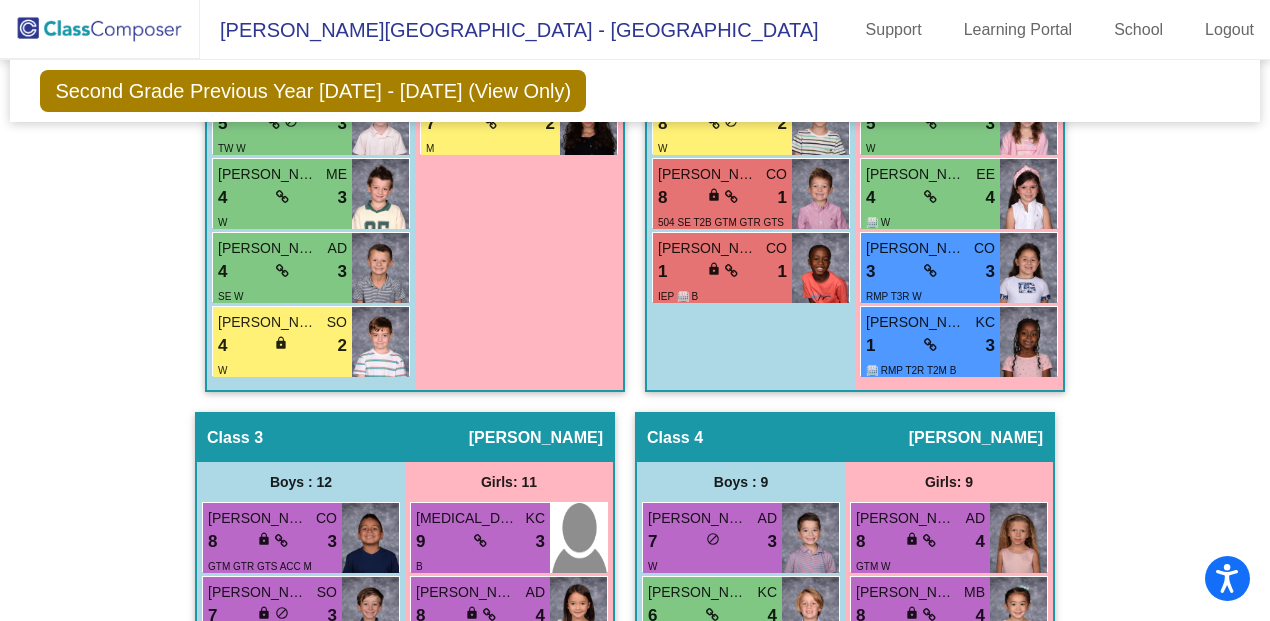 scroll, scrollTop: 1227, scrollLeft: 0, axis: vertical 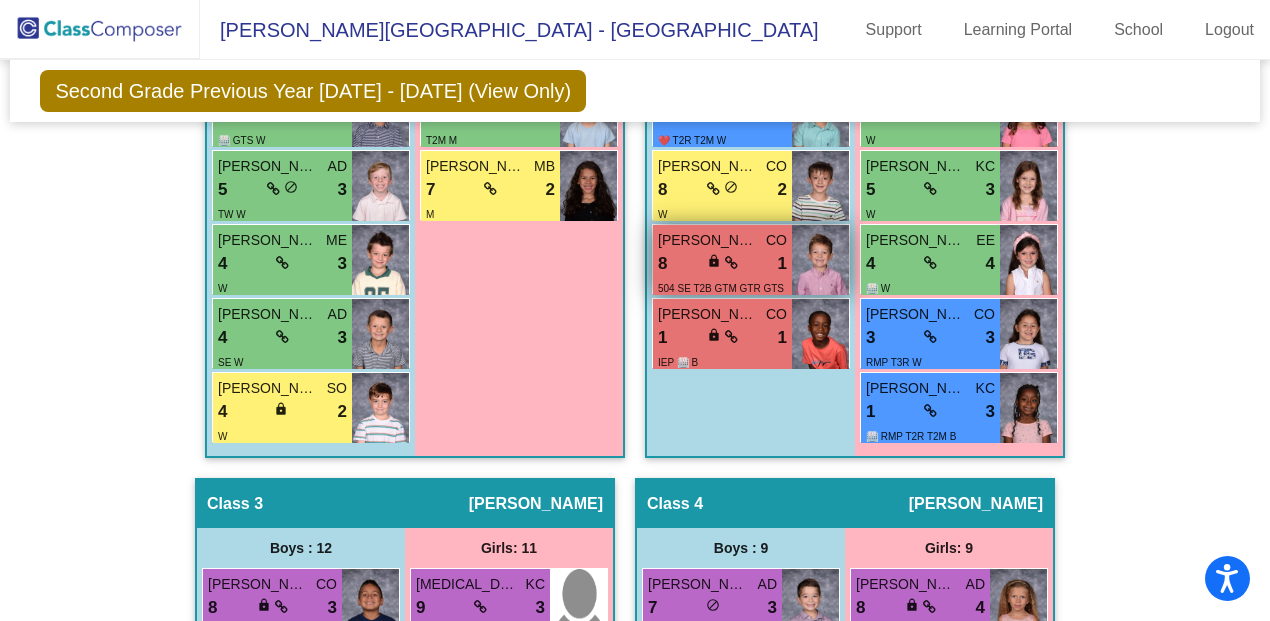 click on "[PERSON_NAME]" at bounding box center (708, 240) 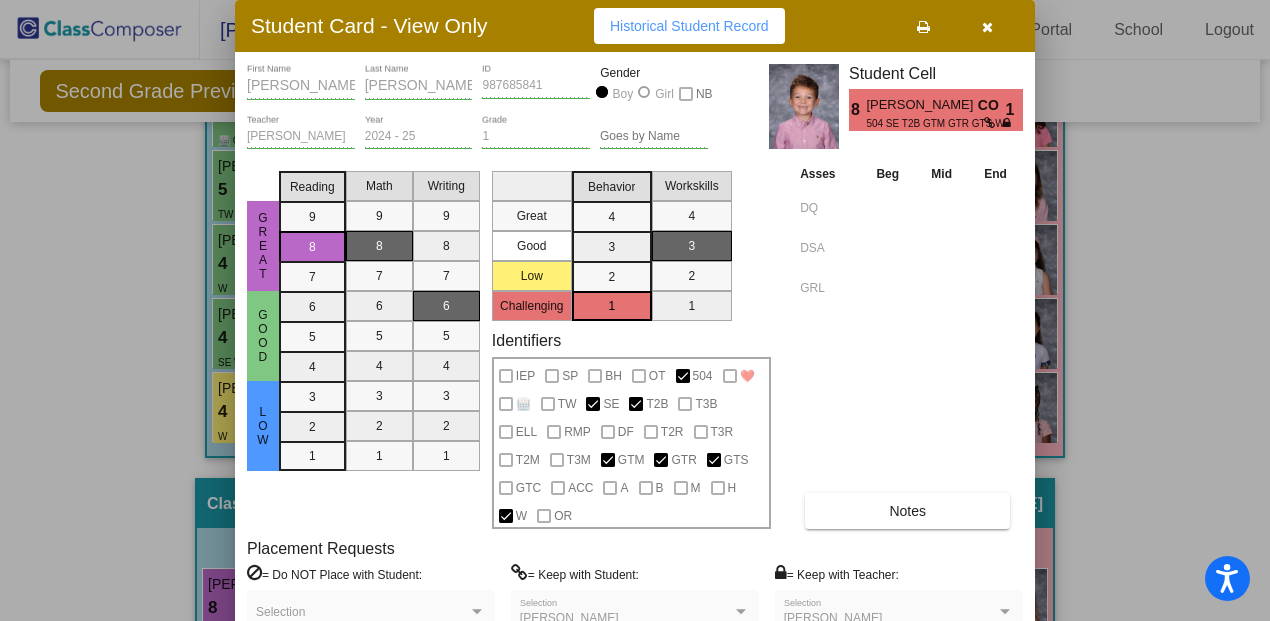 scroll, scrollTop: 0, scrollLeft: 0, axis: both 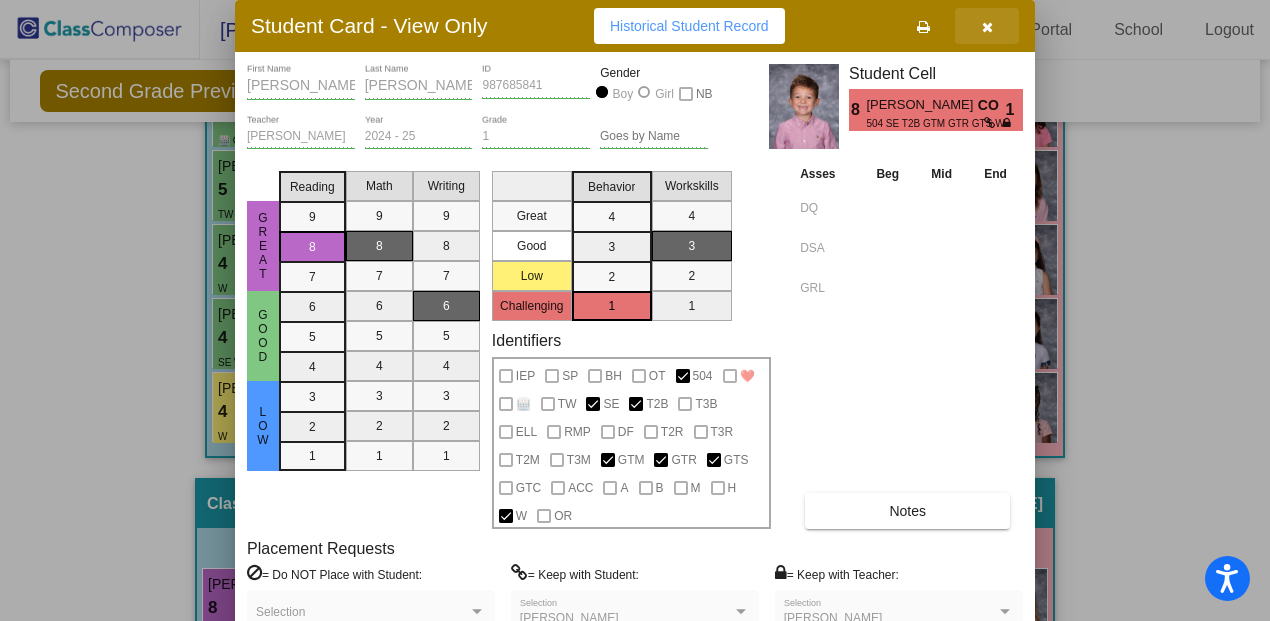 click at bounding box center [987, 27] 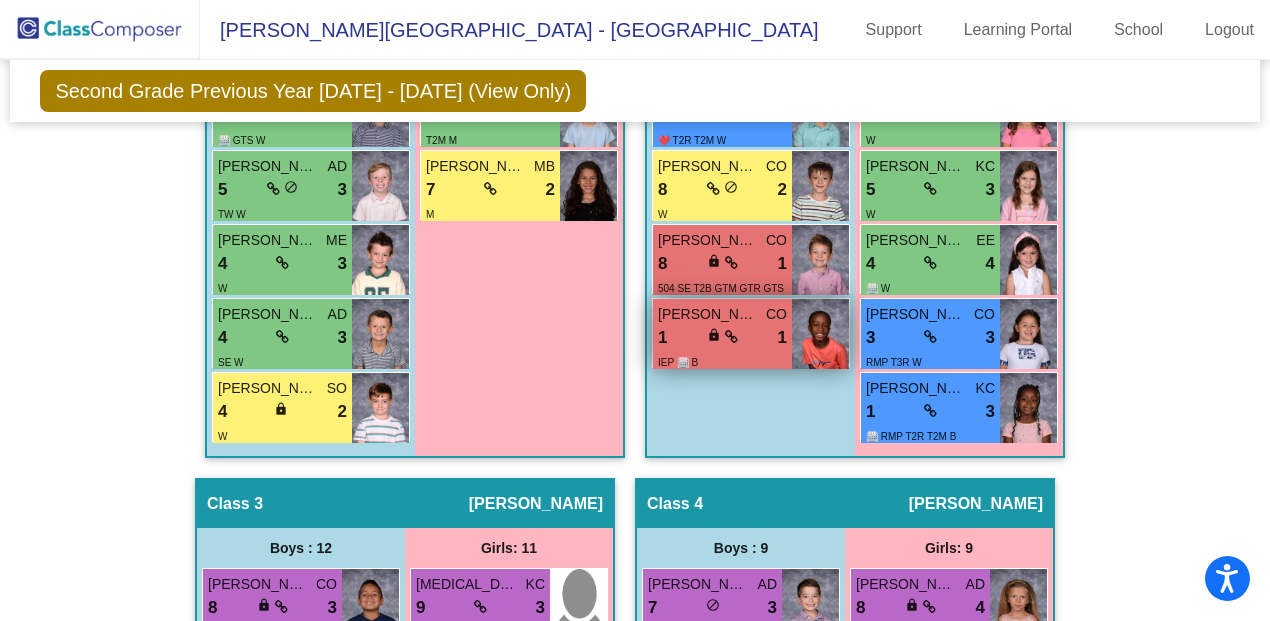 click on "[PERSON_NAME]" at bounding box center (708, 314) 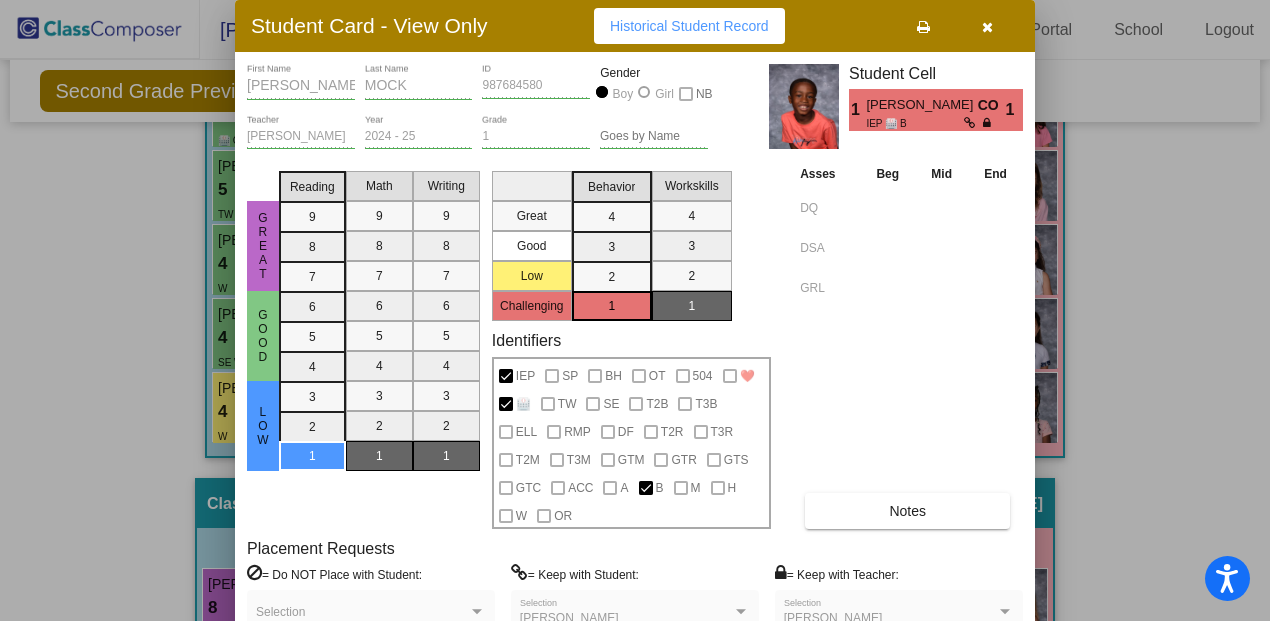click at bounding box center [987, 27] 